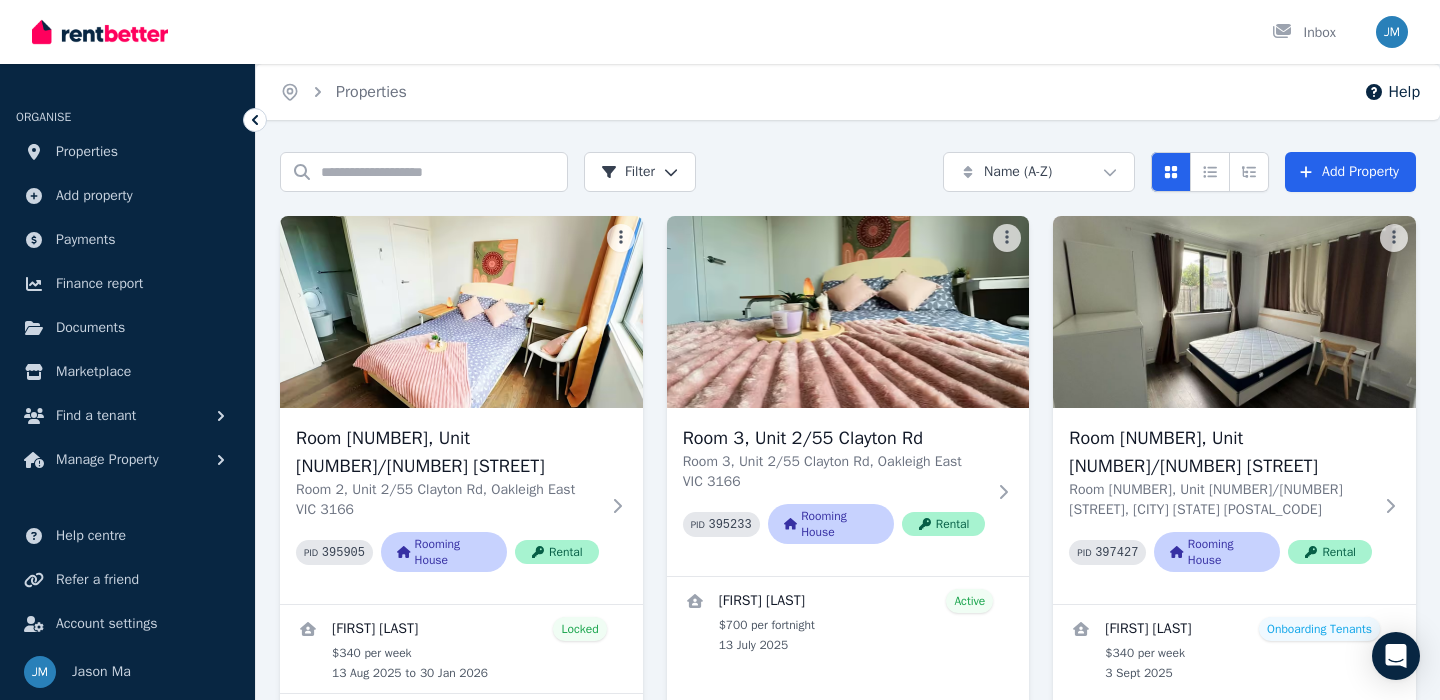 scroll, scrollTop: 651, scrollLeft: 0, axis: vertical 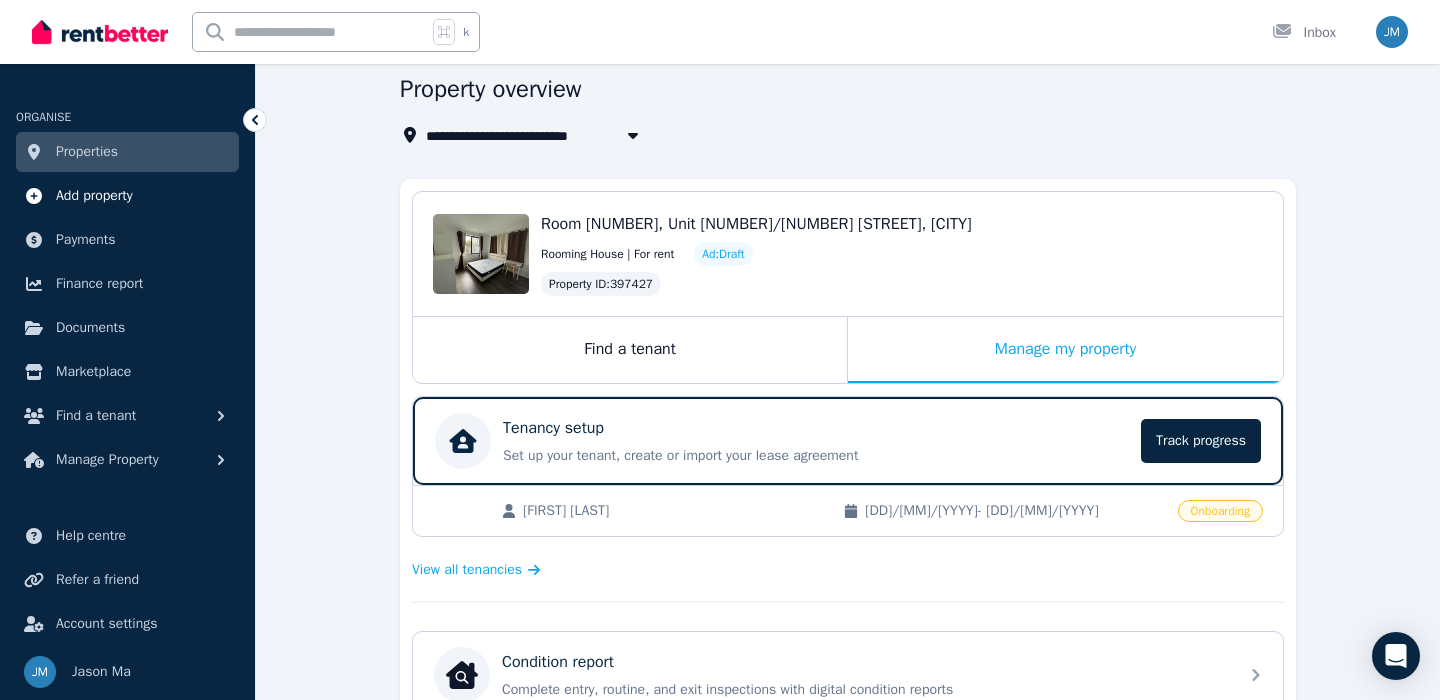 click on "Add property" at bounding box center (127, 196) 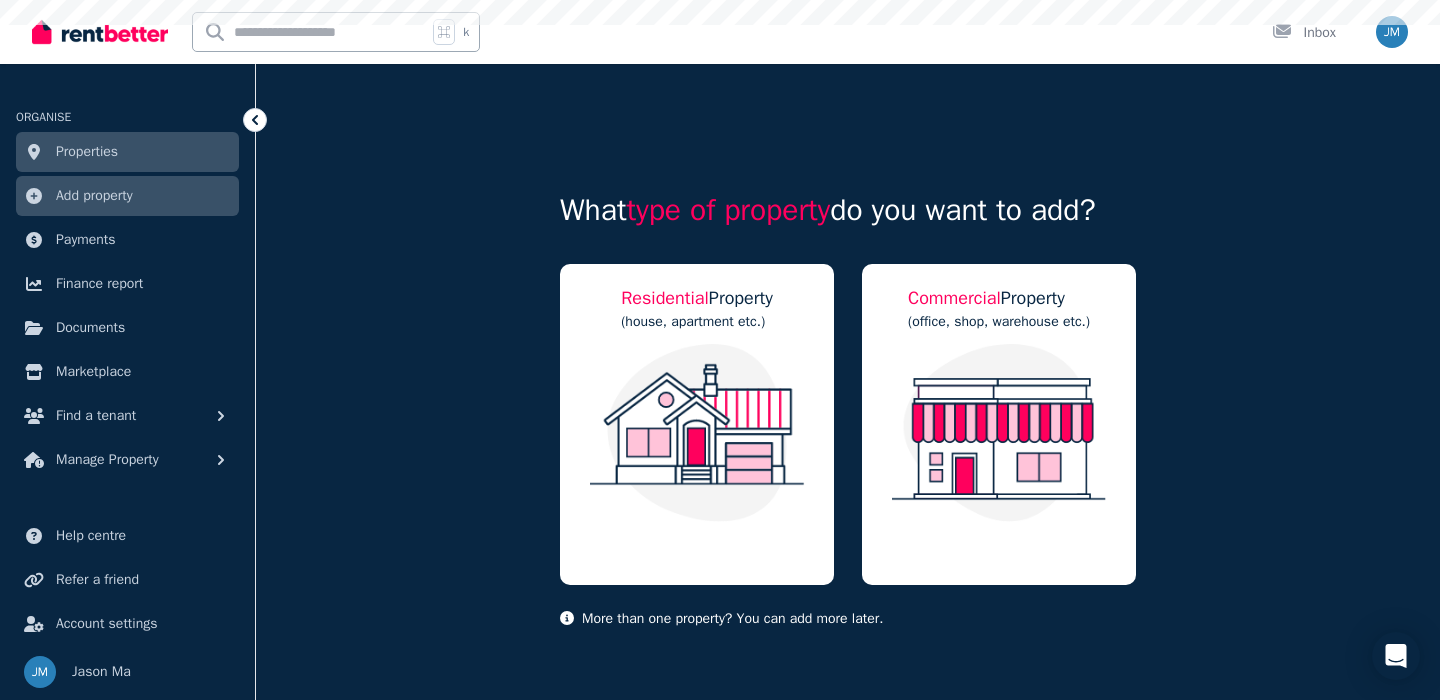 scroll, scrollTop: 0, scrollLeft: 0, axis: both 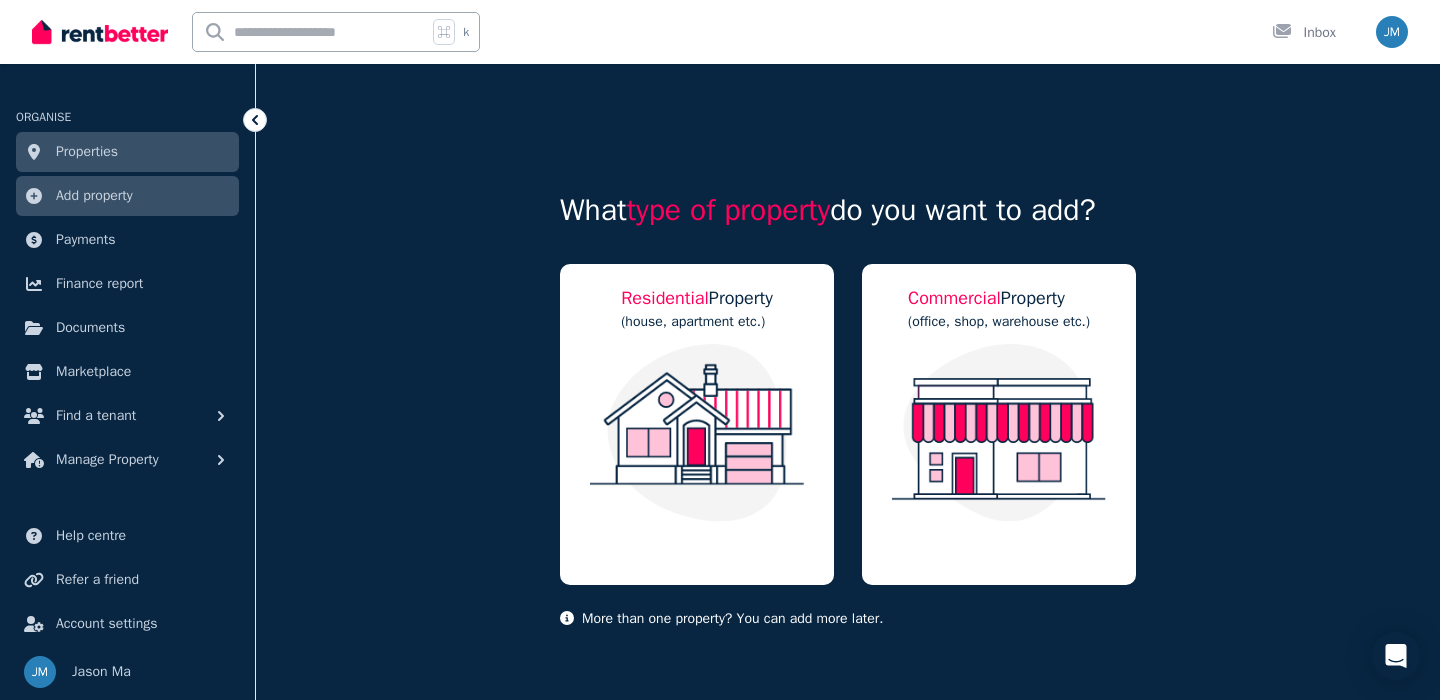 click on "Properties" at bounding box center (127, 152) 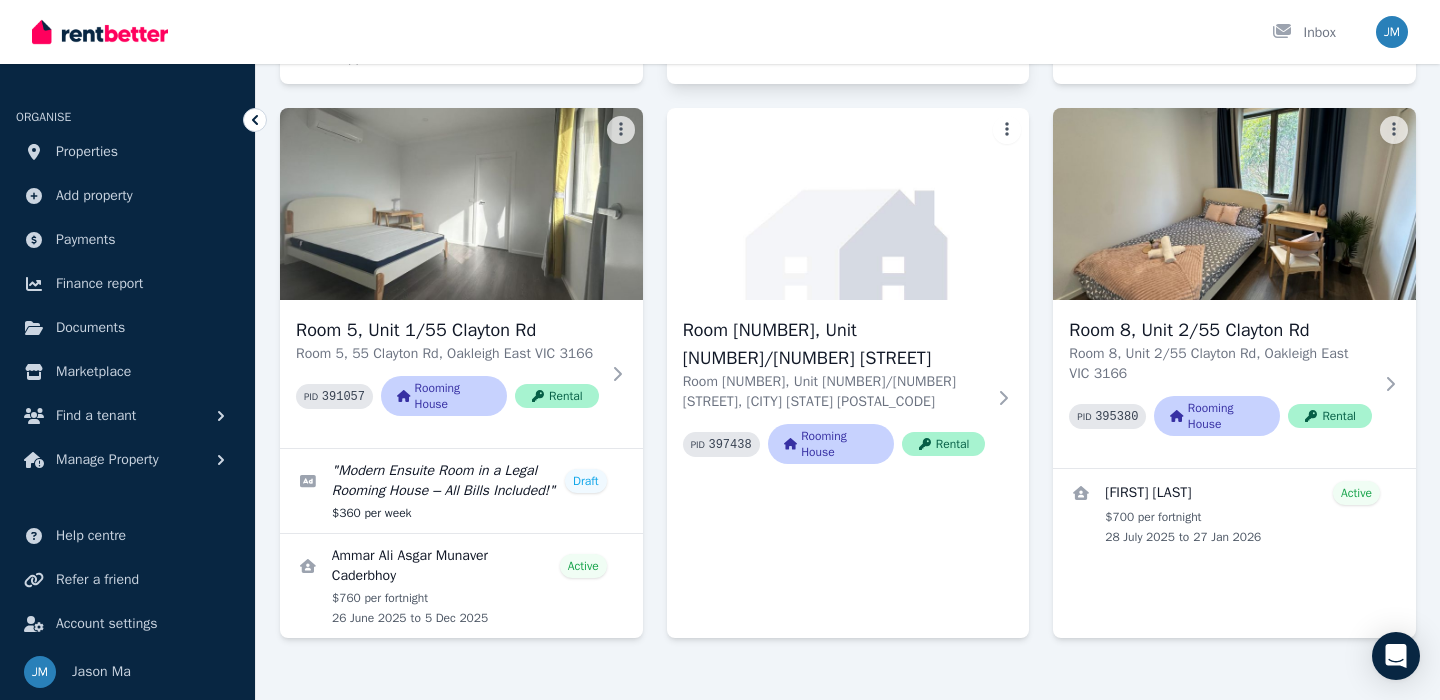 scroll, scrollTop: 666, scrollLeft: 0, axis: vertical 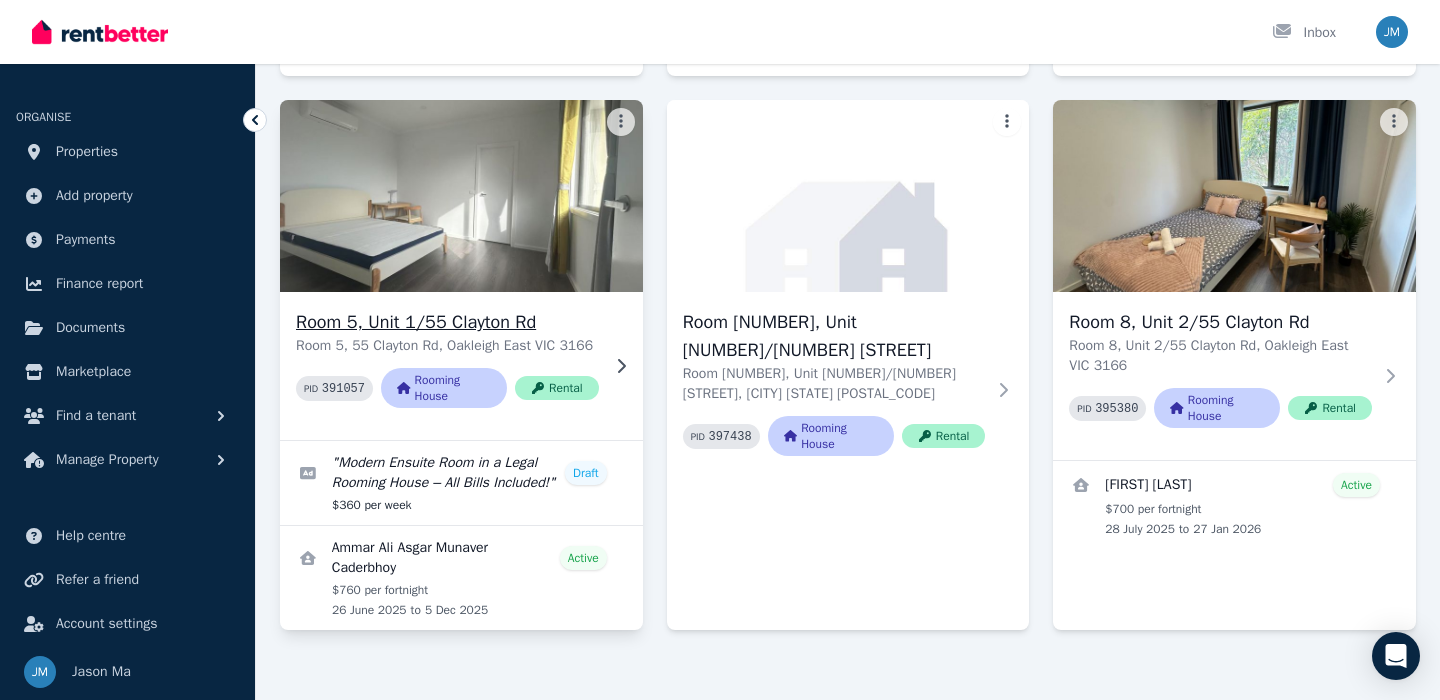 click on "Room 5, 55 Clayton Rd, Oakleigh East VIC 3166" at bounding box center [447, 346] 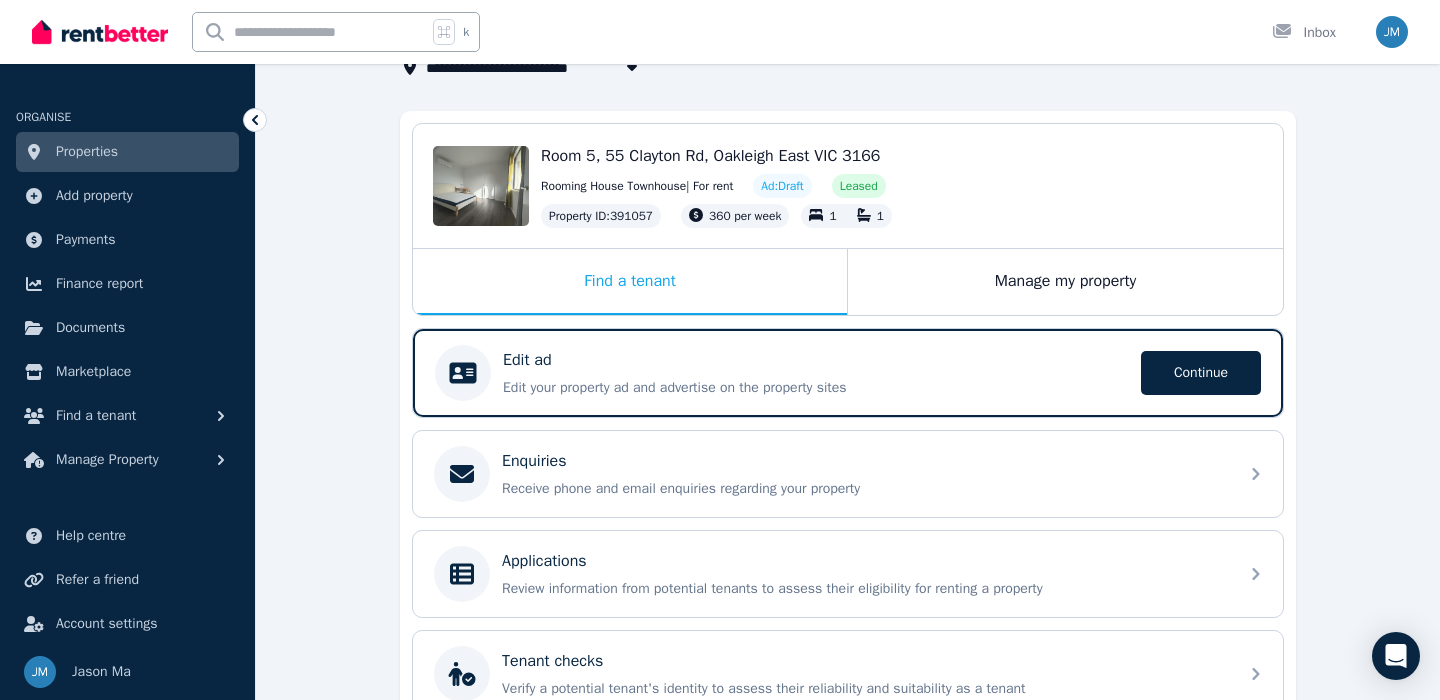 scroll, scrollTop: 148, scrollLeft: 0, axis: vertical 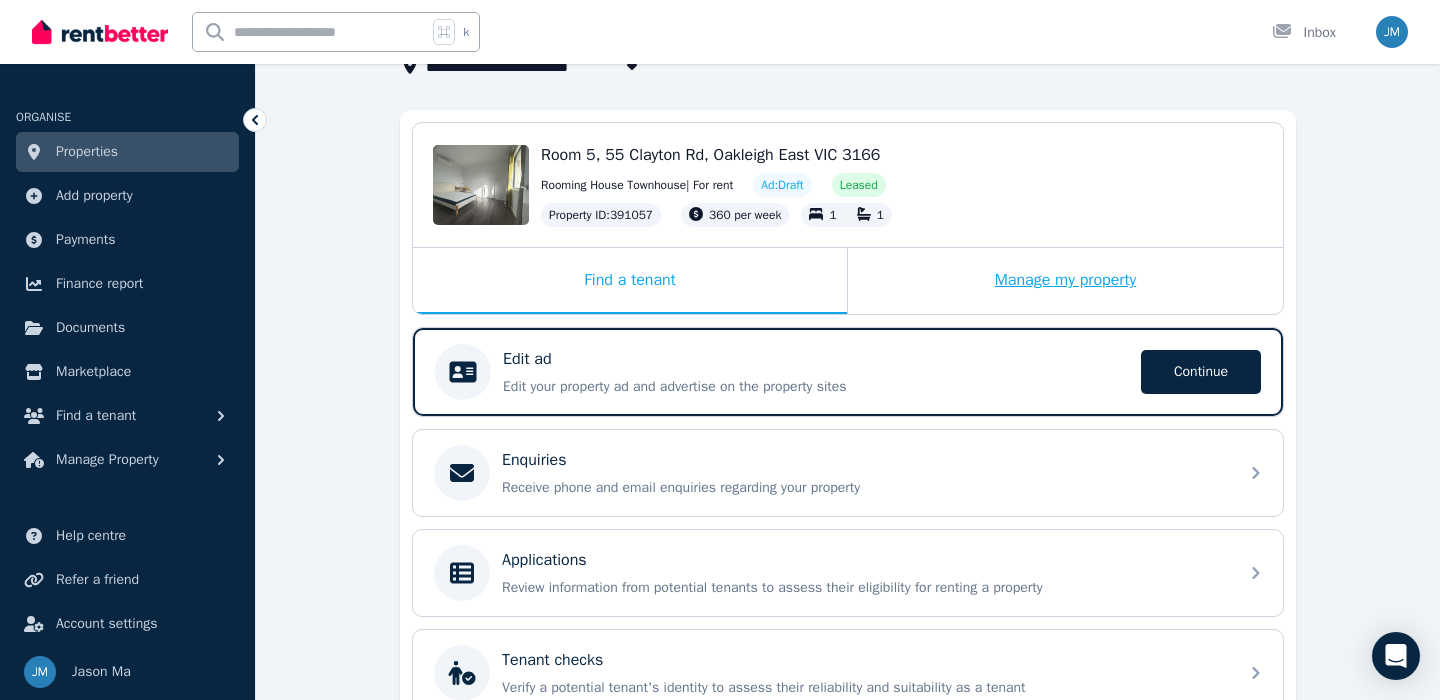 click on "Manage my property" at bounding box center (1065, 281) 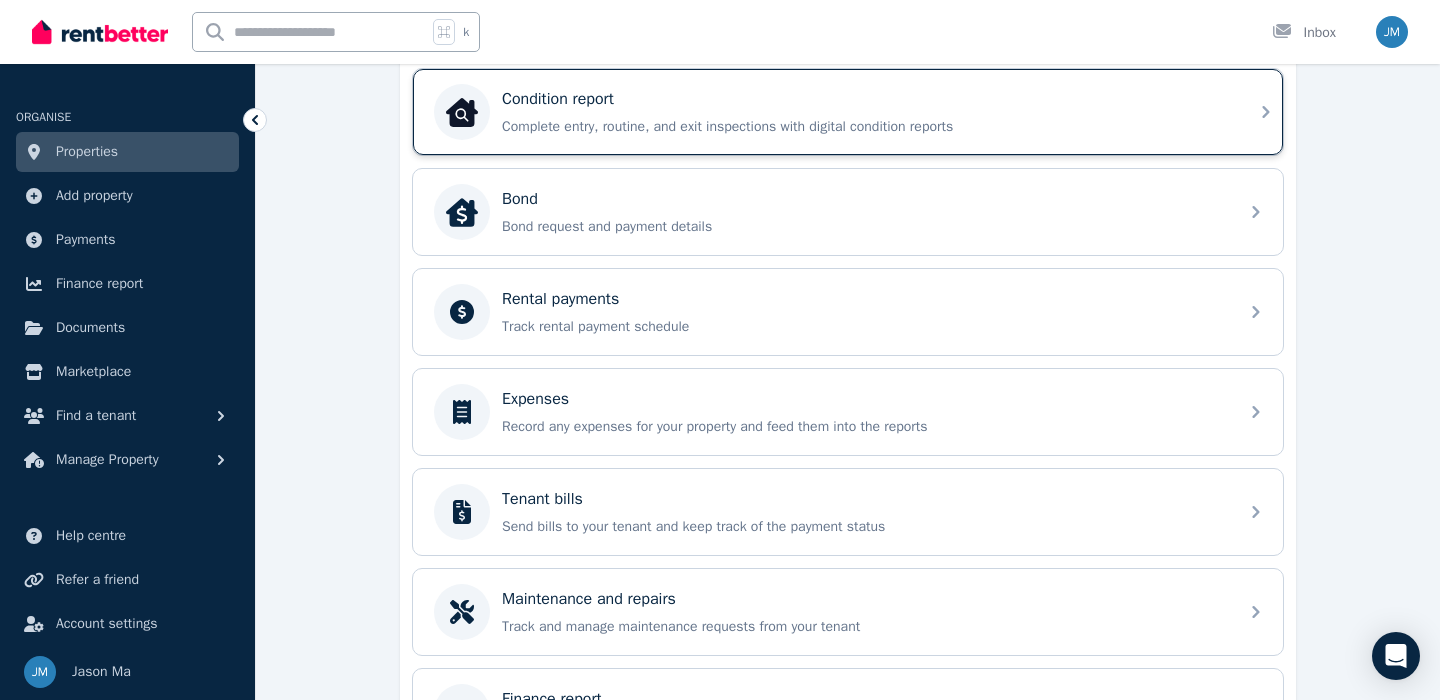 scroll, scrollTop: 669, scrollLeft: 0, axis: vertical 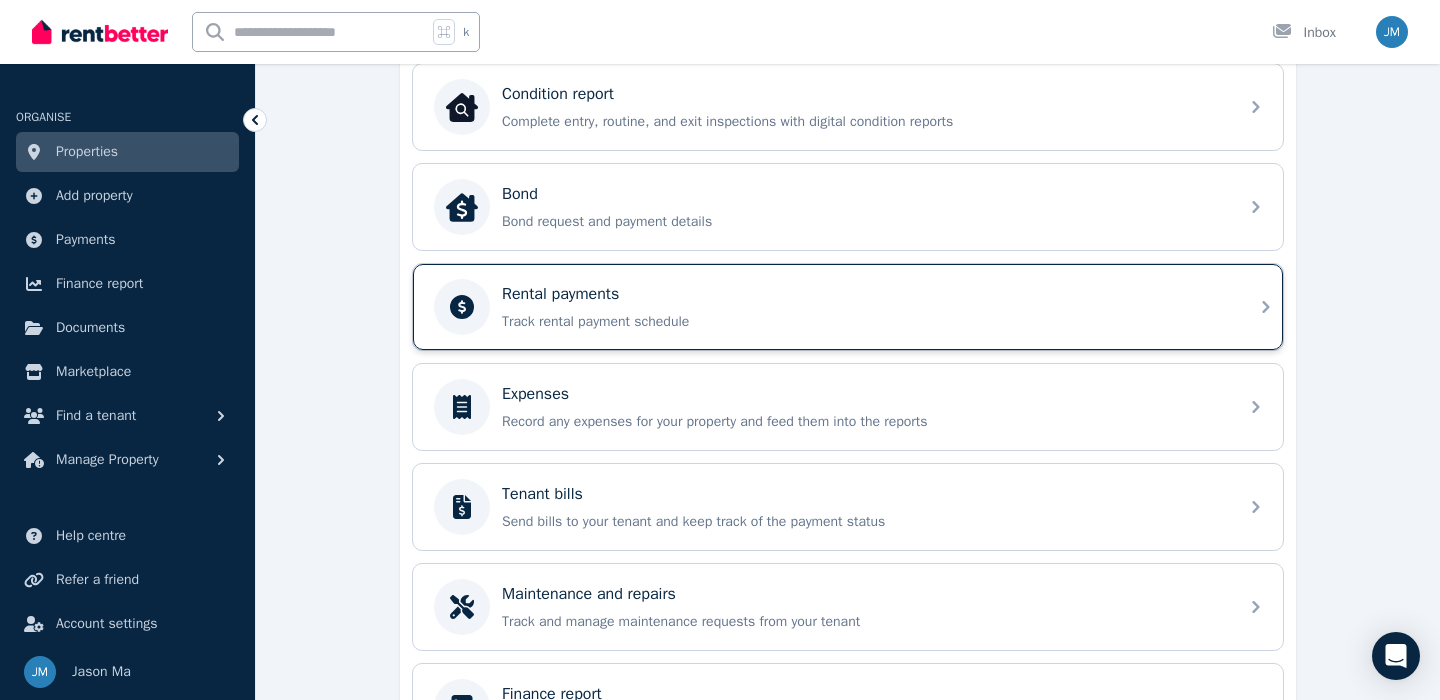 click on "Rental payments Track rental payment schedule" at bounding box center (864, 307) 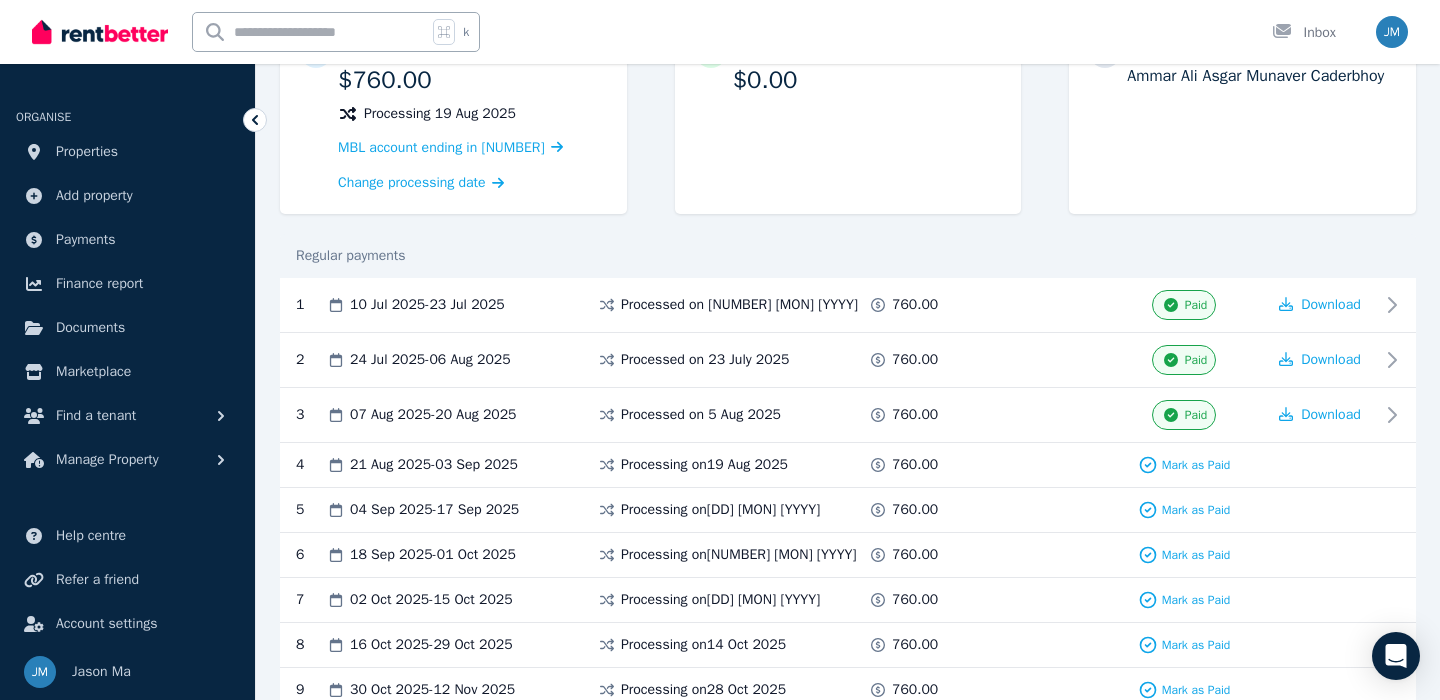scroll, scrollTop: 247, scrollLeft: 0, axis: vertical 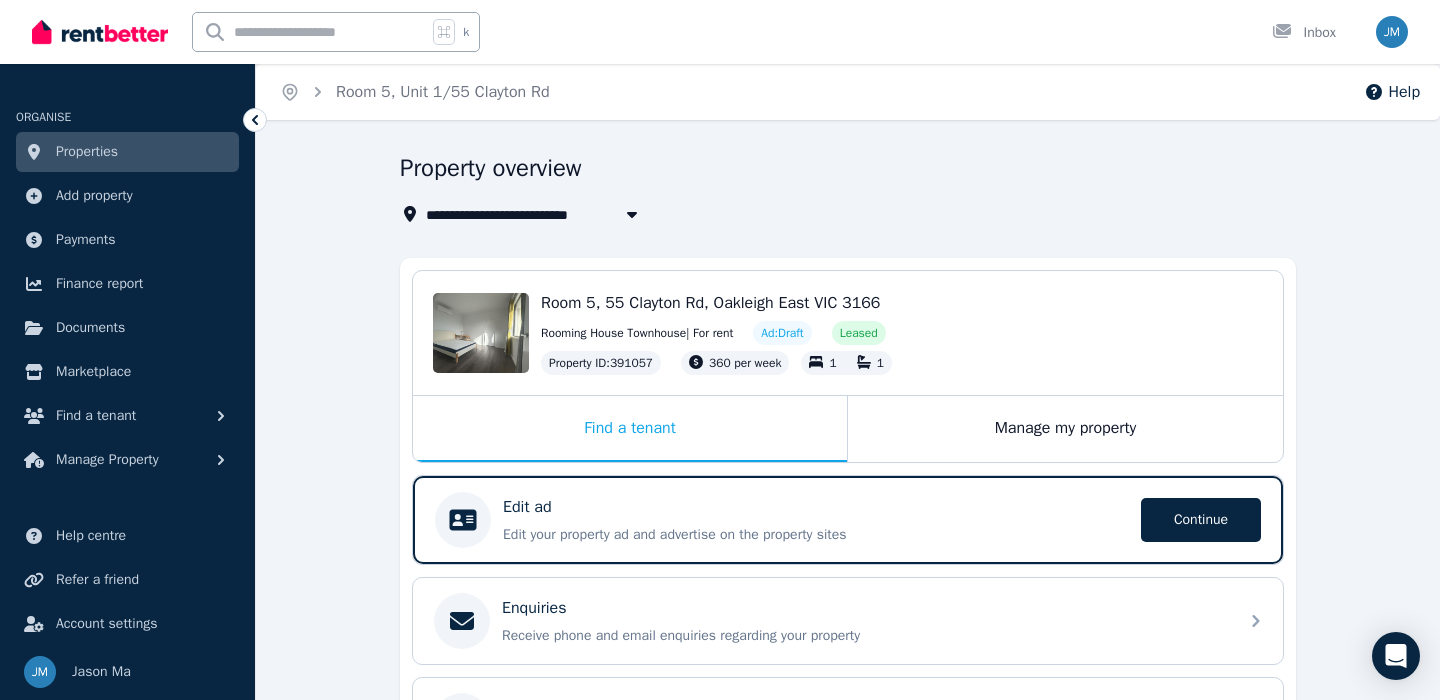 click on "Properties" at bounding box center (127, 152) 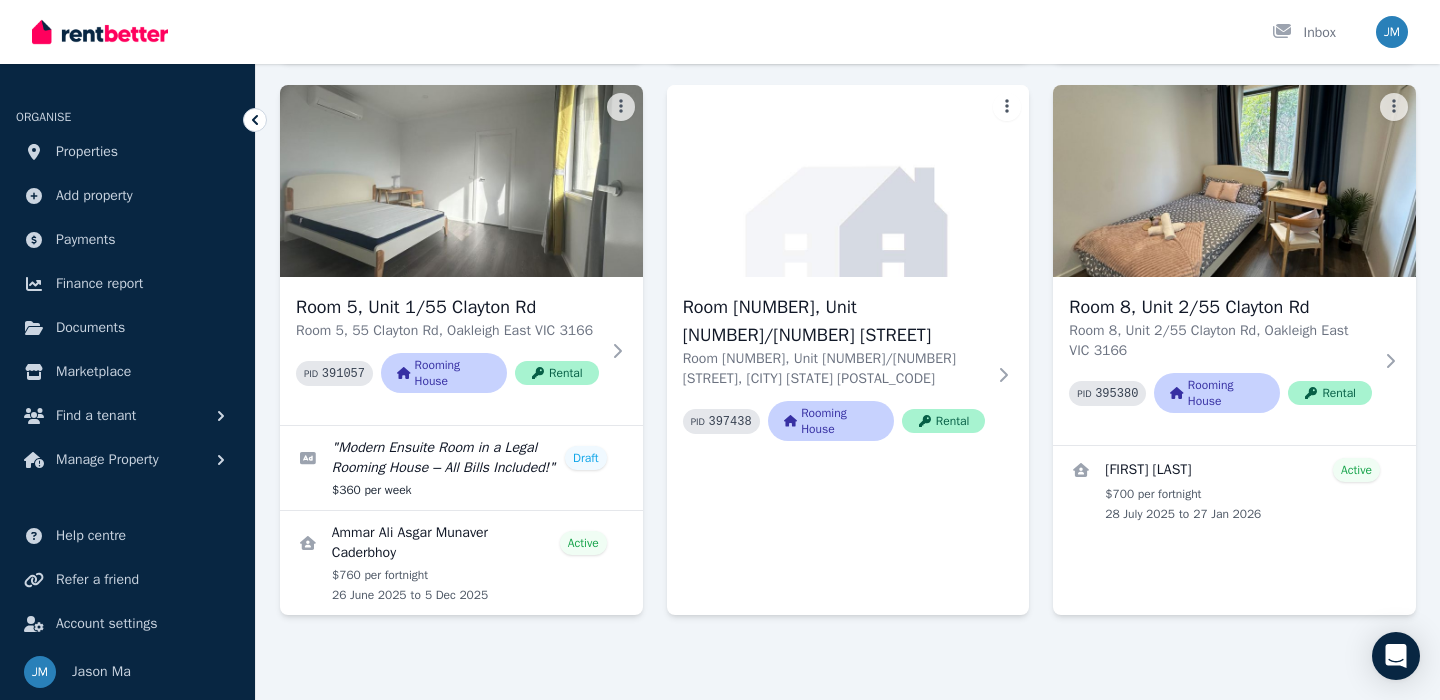 scroll, scrollTop: 673, scrollLeft: 0, axis: vertical 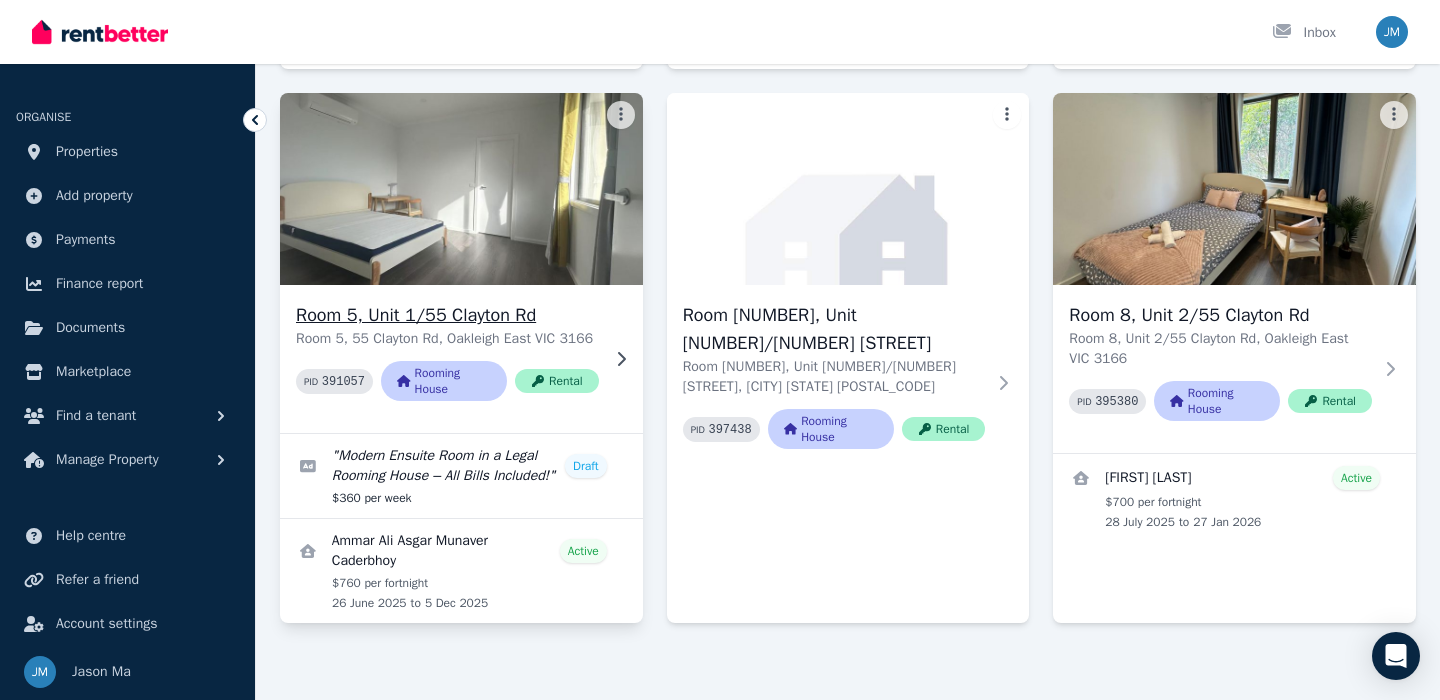 click on "Room 5, 55 Clayton Rd, Oakleigh East VIC 3166" at bounding box center [447, 339] 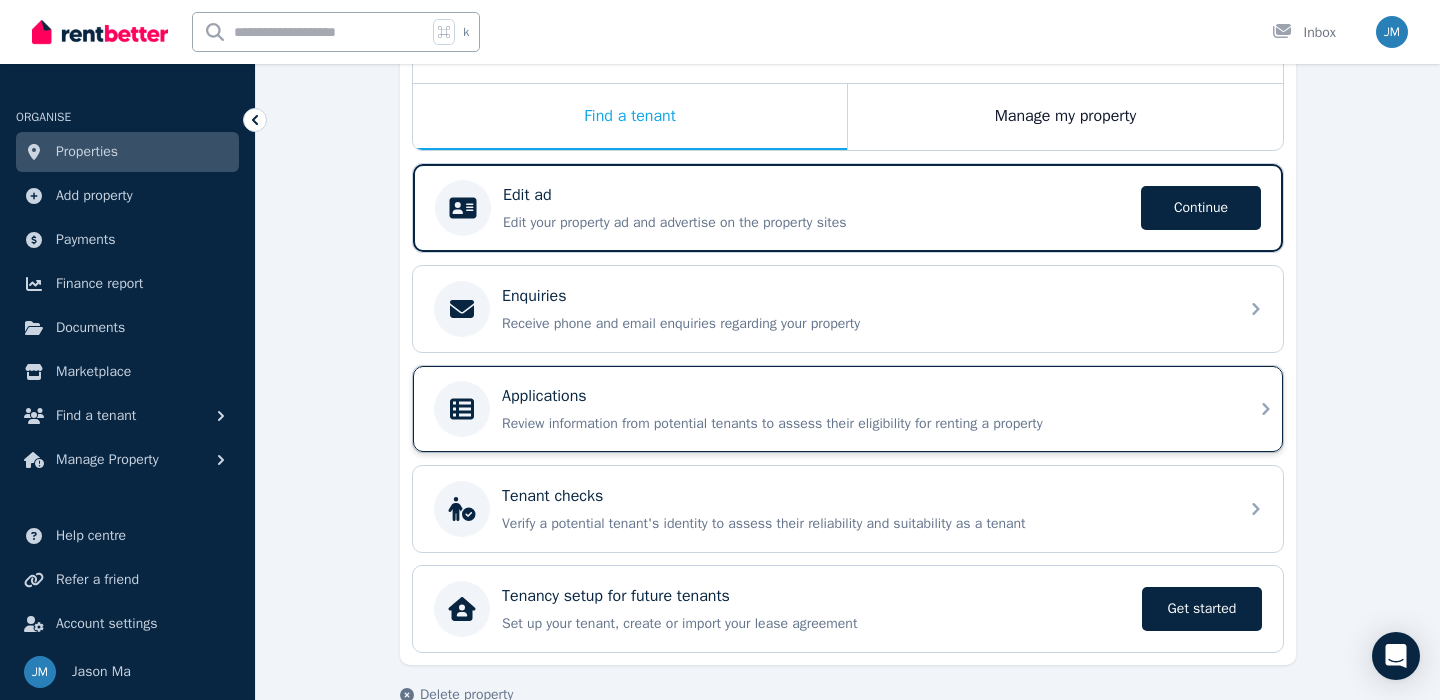 scroll, scrollTop: 353, scrollLeft: 0, axis: vertical 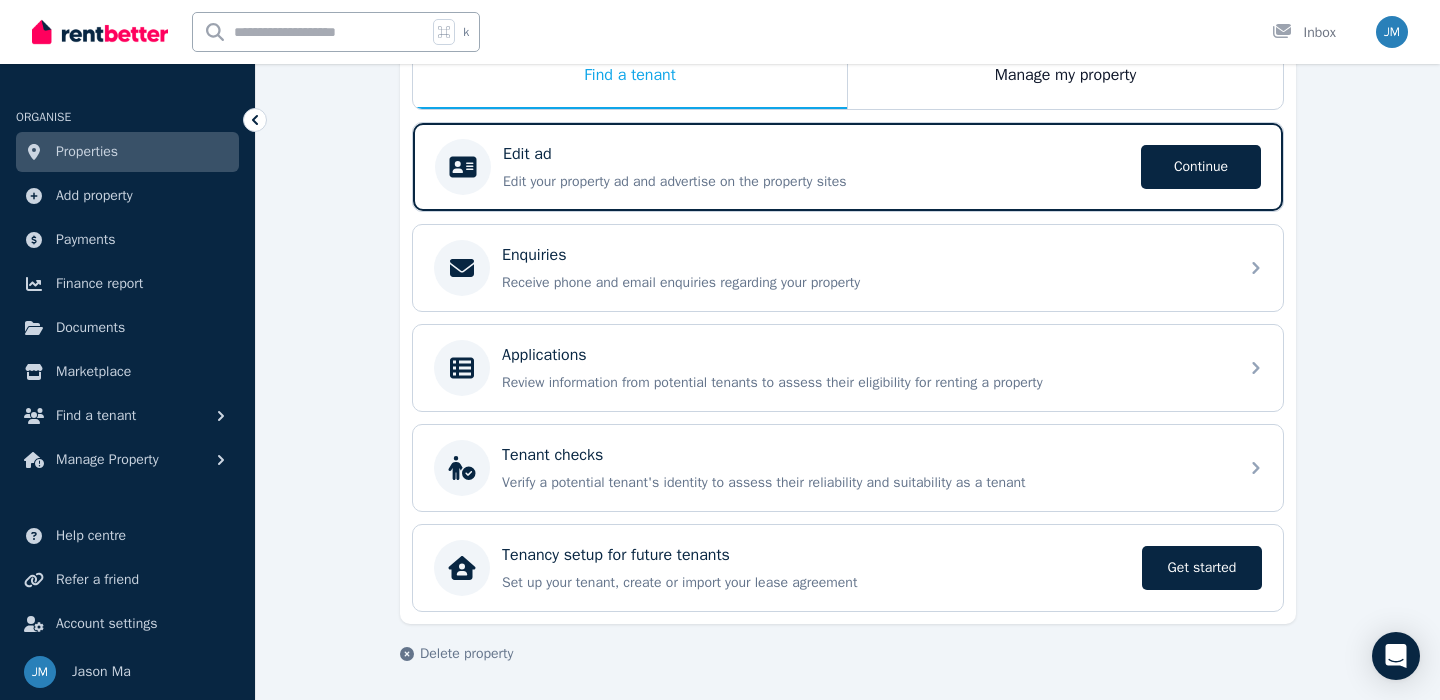 click on "Properties" at bounding box center [127, 152] 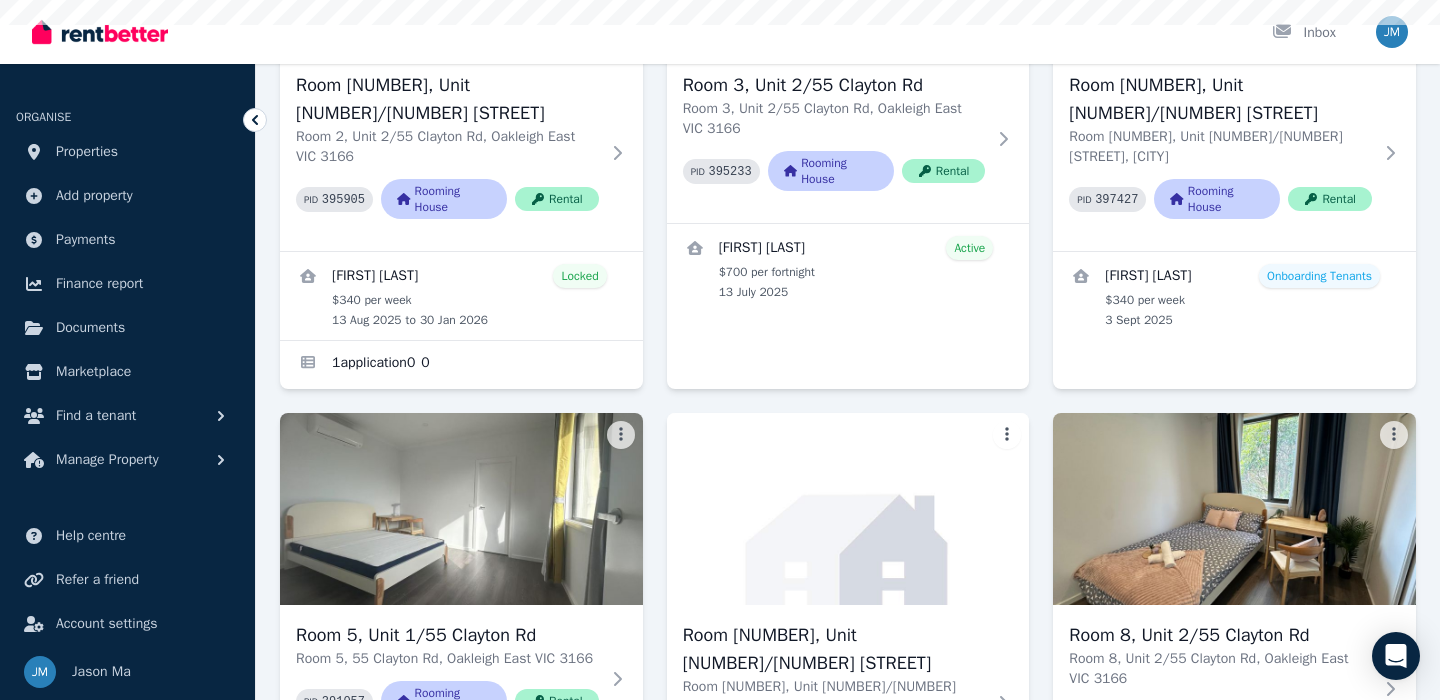 scroll, scrollTop: 0, scrollLeft: 0, axis: both 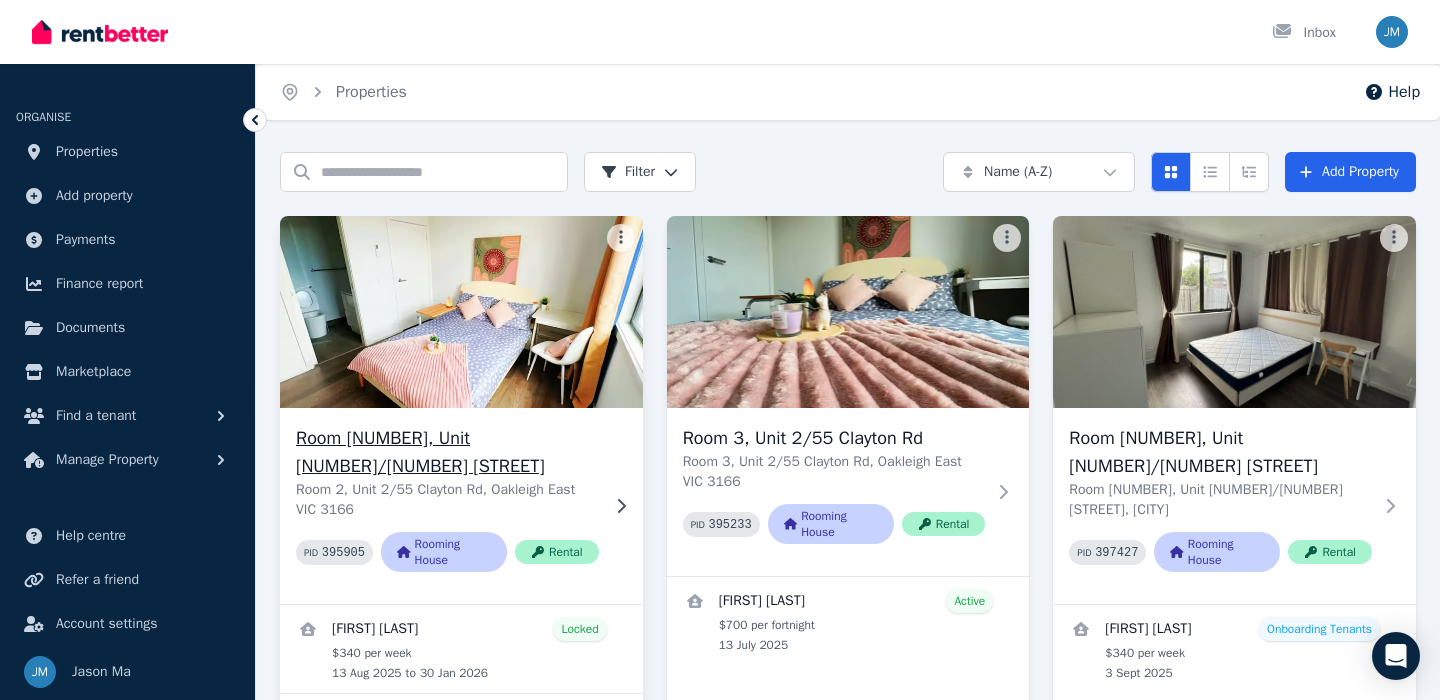 click at bounding box center [461, 312] 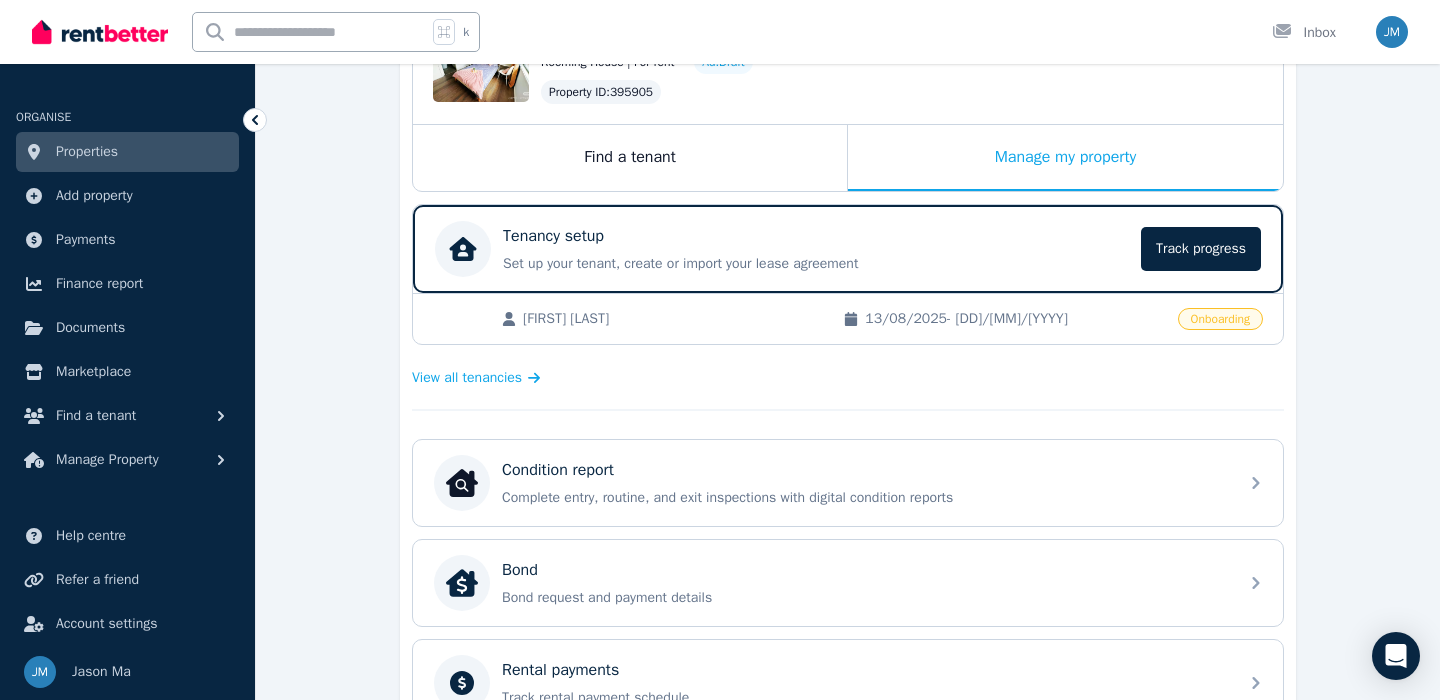 scroll, scrollTop: 274, scrollLeft: 0, axis: vertical 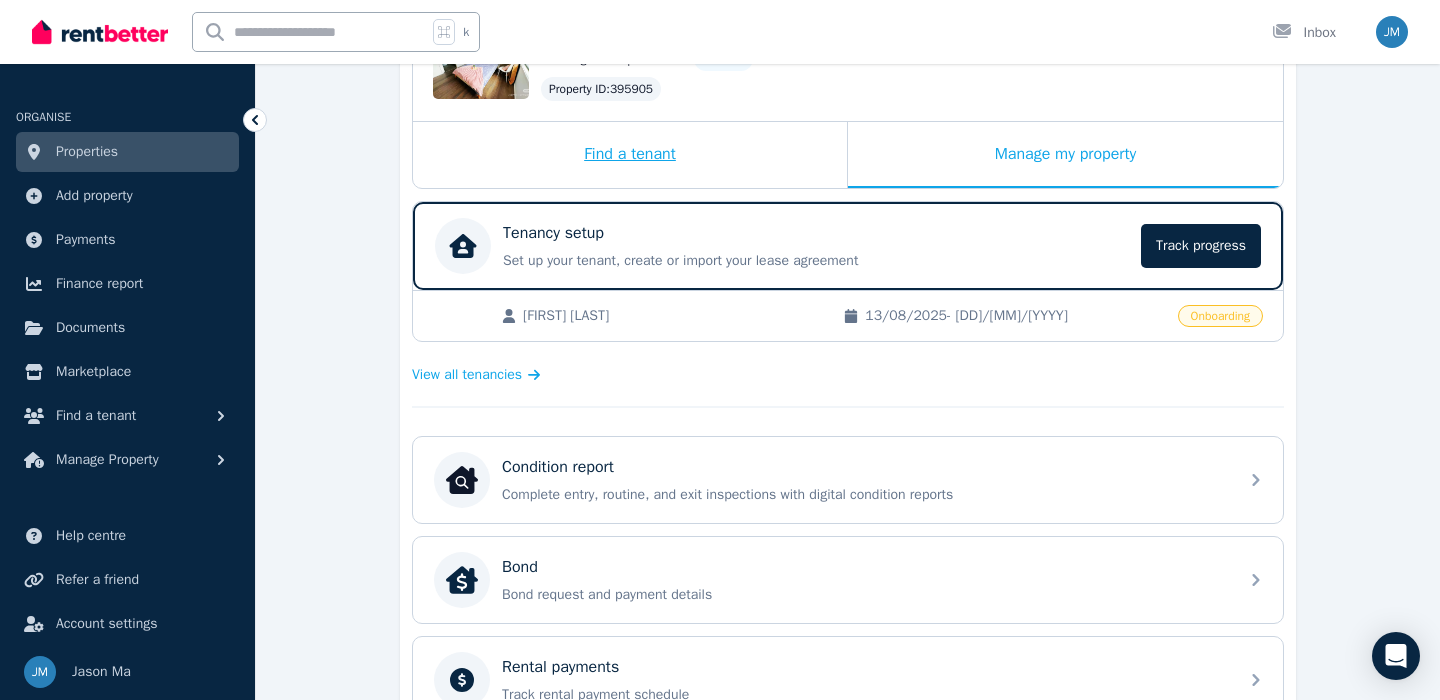 click on "Find a tenant" at bounding box center (630, 155) 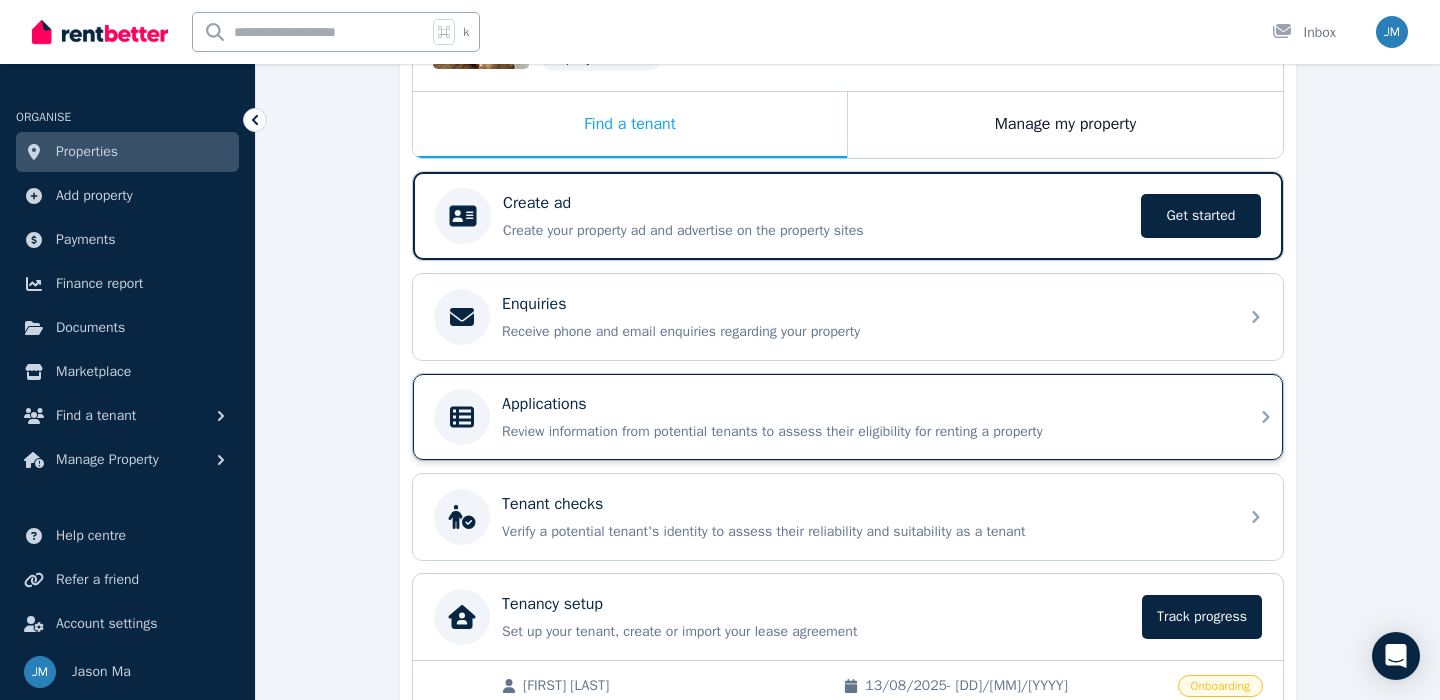 scroll, scrollTop: 291, scrollLeft: 0, axis: vertical 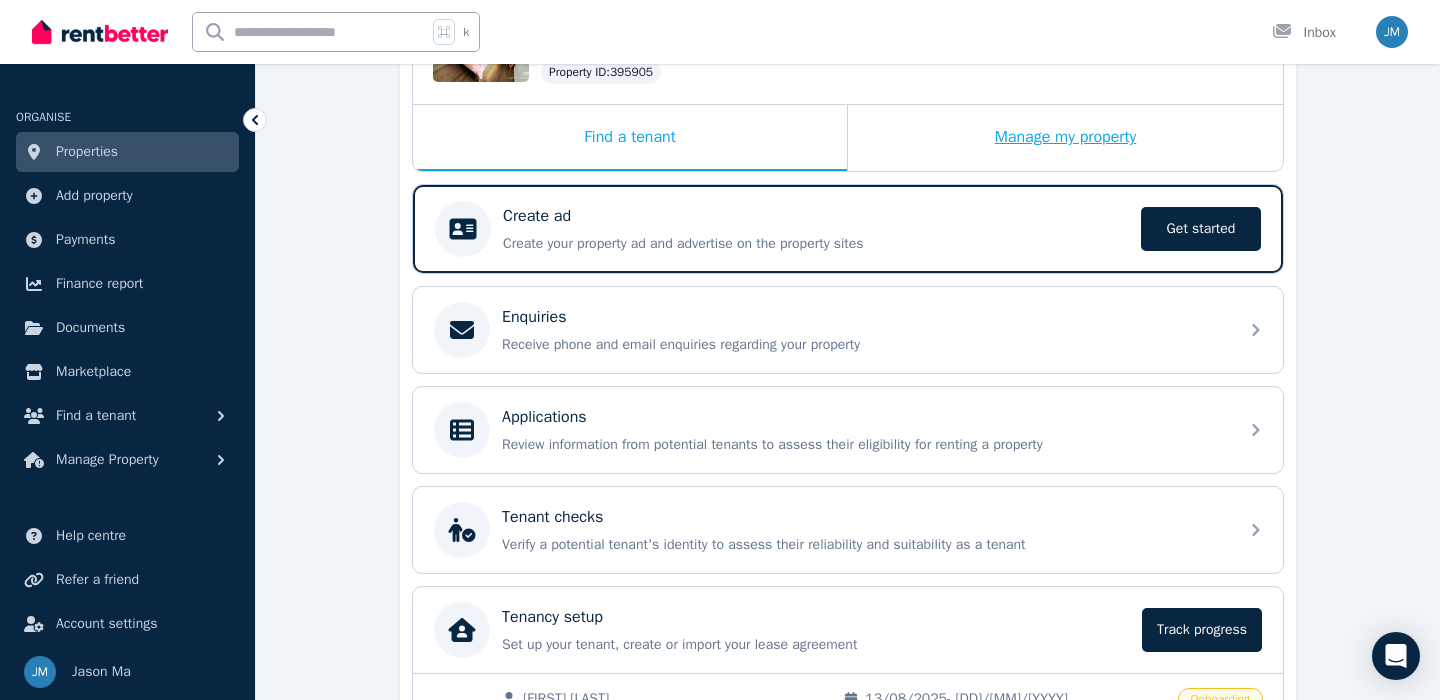click on "Manage my property" at bounding box center (1065, 138) 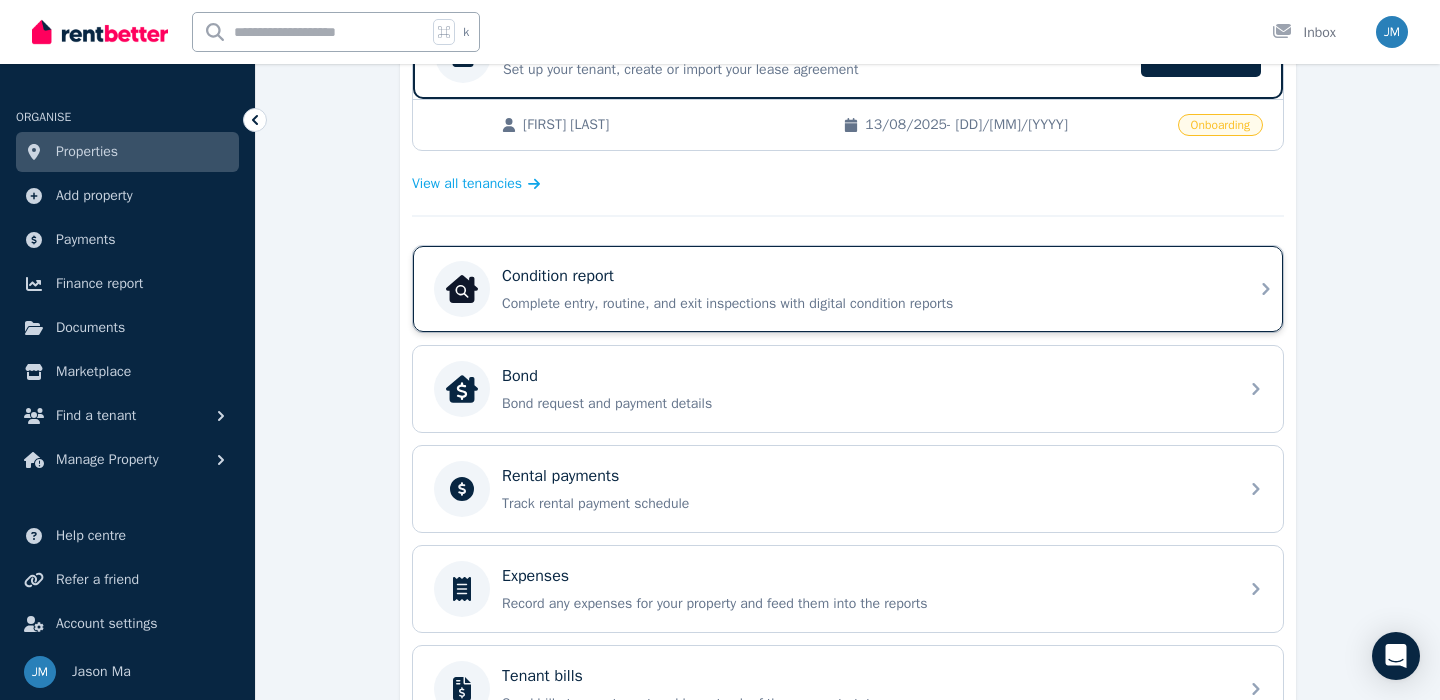scroll, scrollTop: 485, scrollLeft: 0, axis: vertical 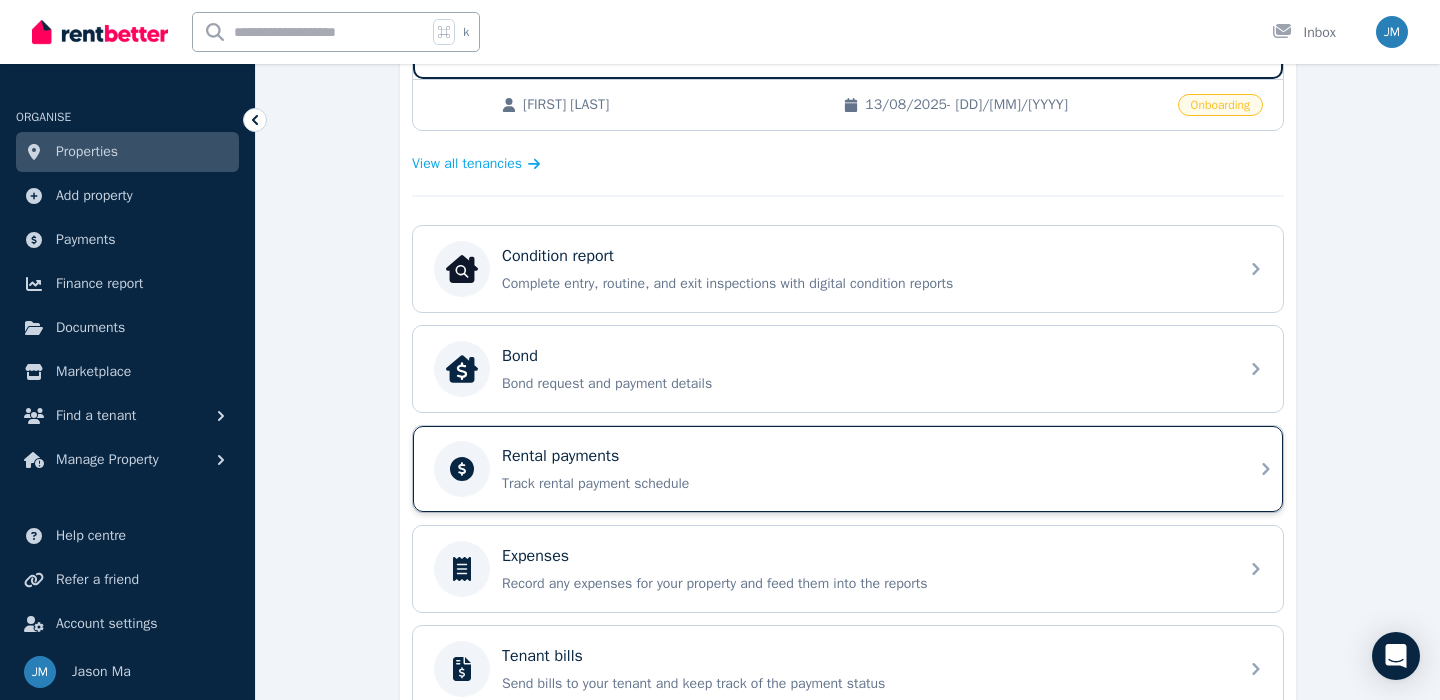 click on "Rental payments Track rental payment schedule" at bounding box center [848, 469] 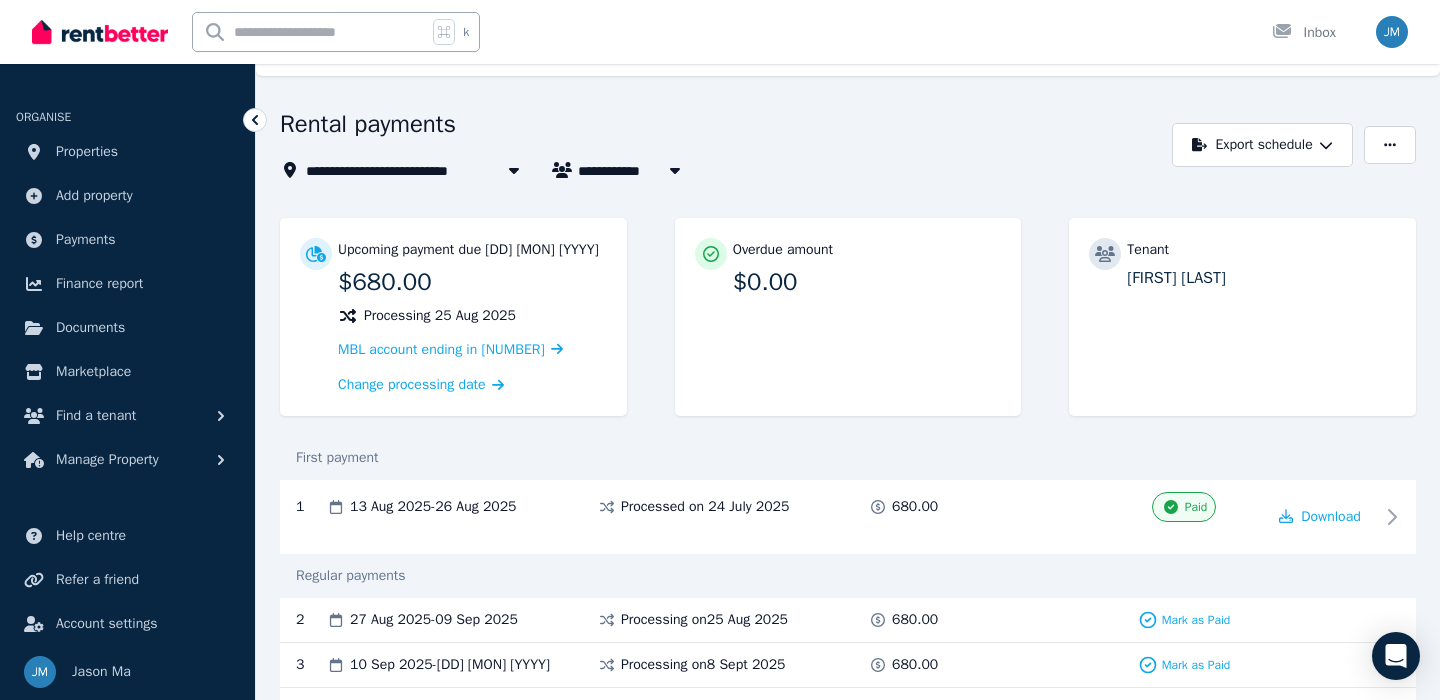 scroll, scrollTop: 0, scrollLeft: 0, axis: both 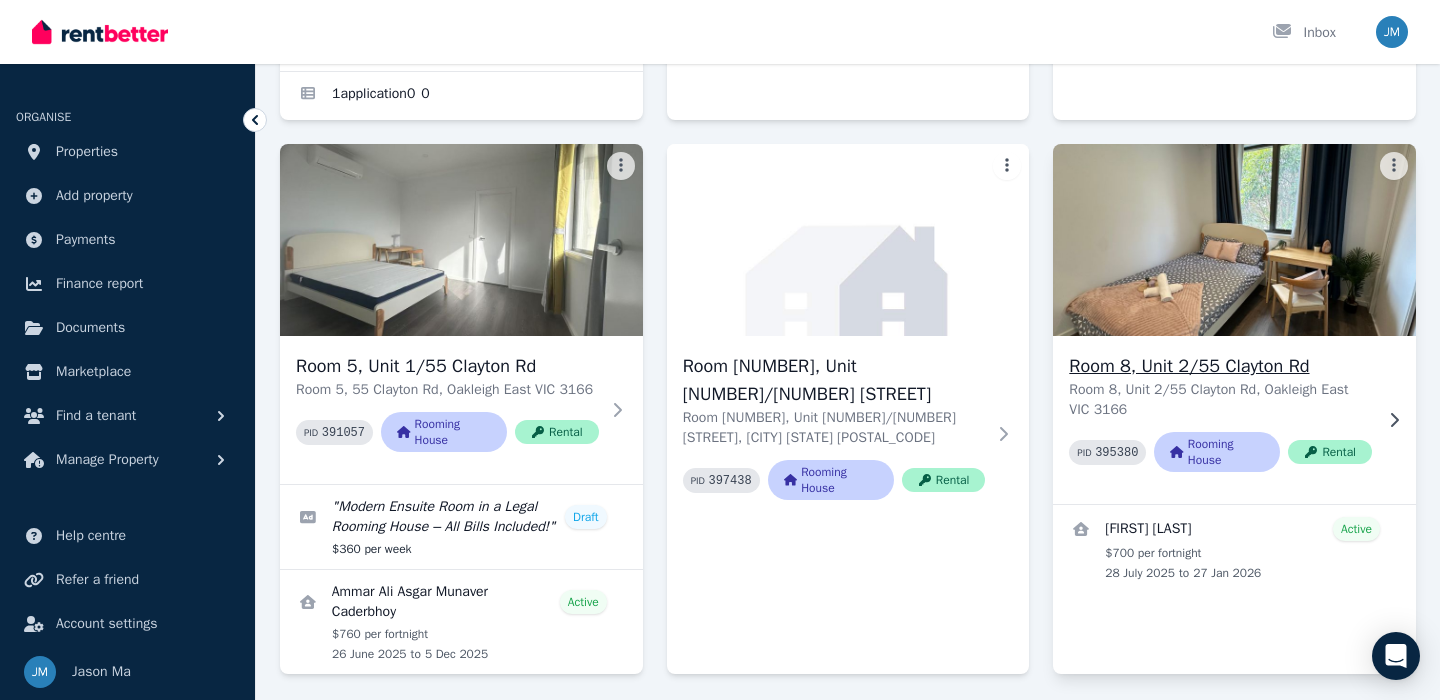 click at bounding box center [1234, 240] 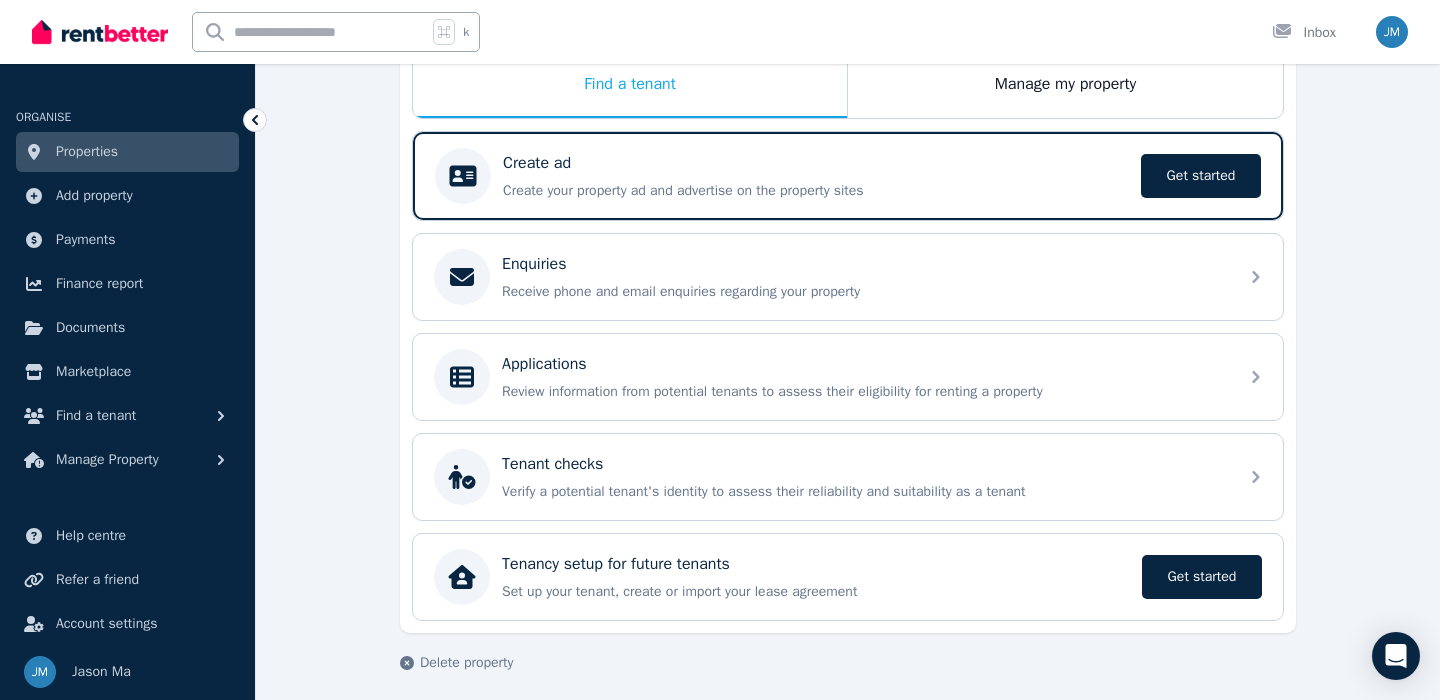 scroll, scrollTop: 263, scrollLeft: 0, axis: vertical 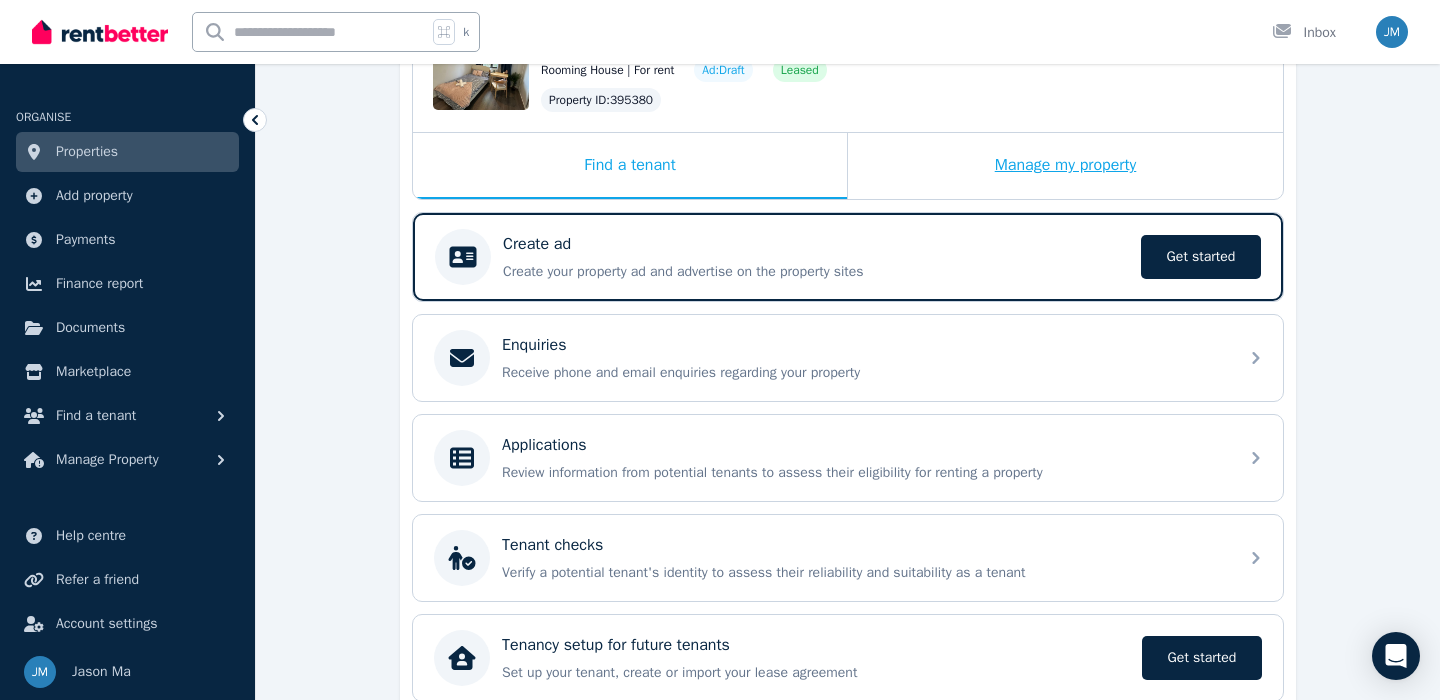 click on "Manage my property" at bounding box center [1065, 166] 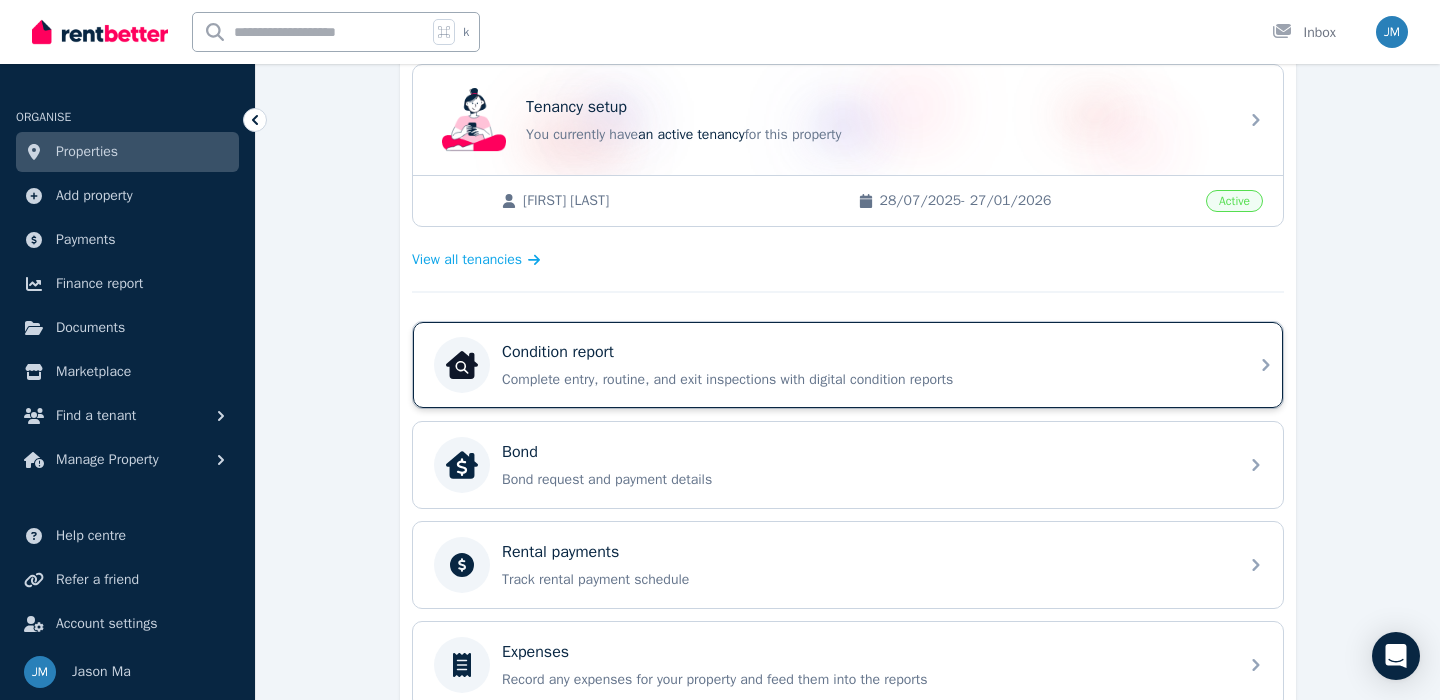 scroll, scrollTop: 415, scrollLeft: 0, axis: vertical 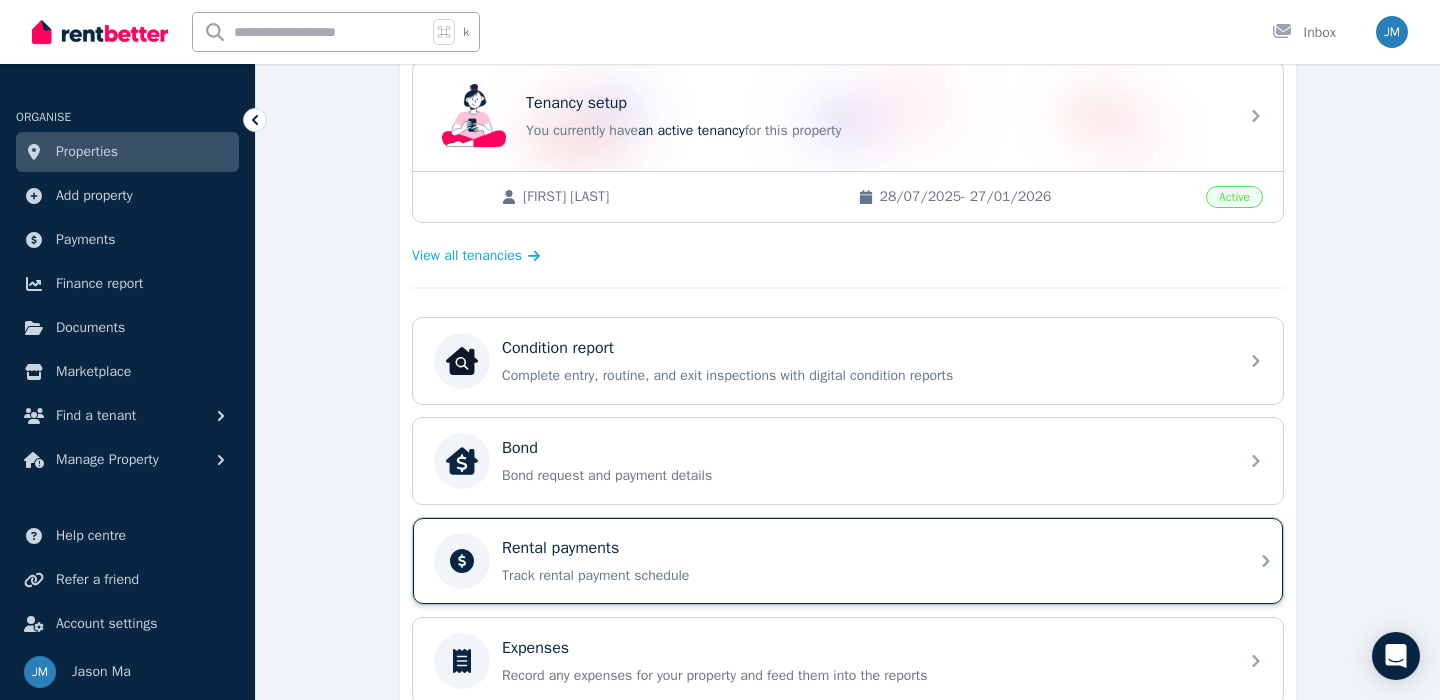 click on "Rental payments" at bounding box center [864, 548] 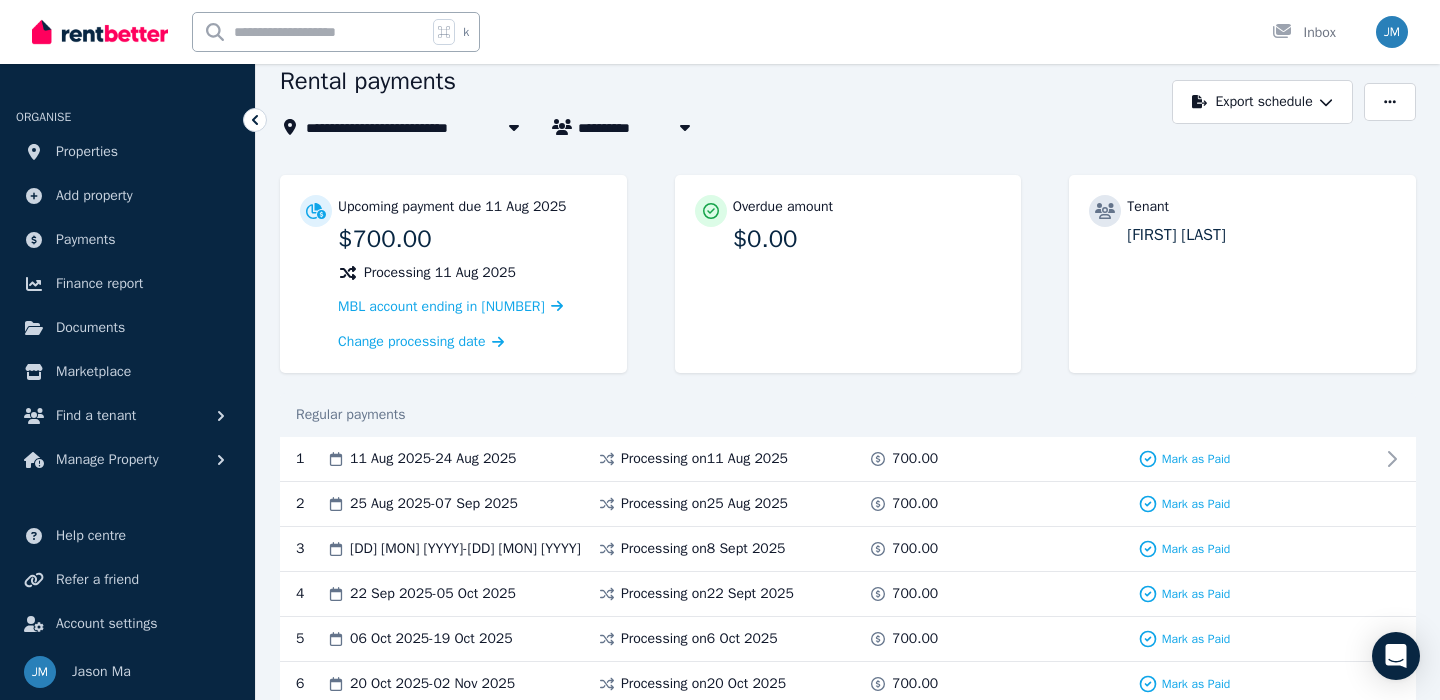 scroll, scrollTop: 0, scrollLeft: 0, axis: both 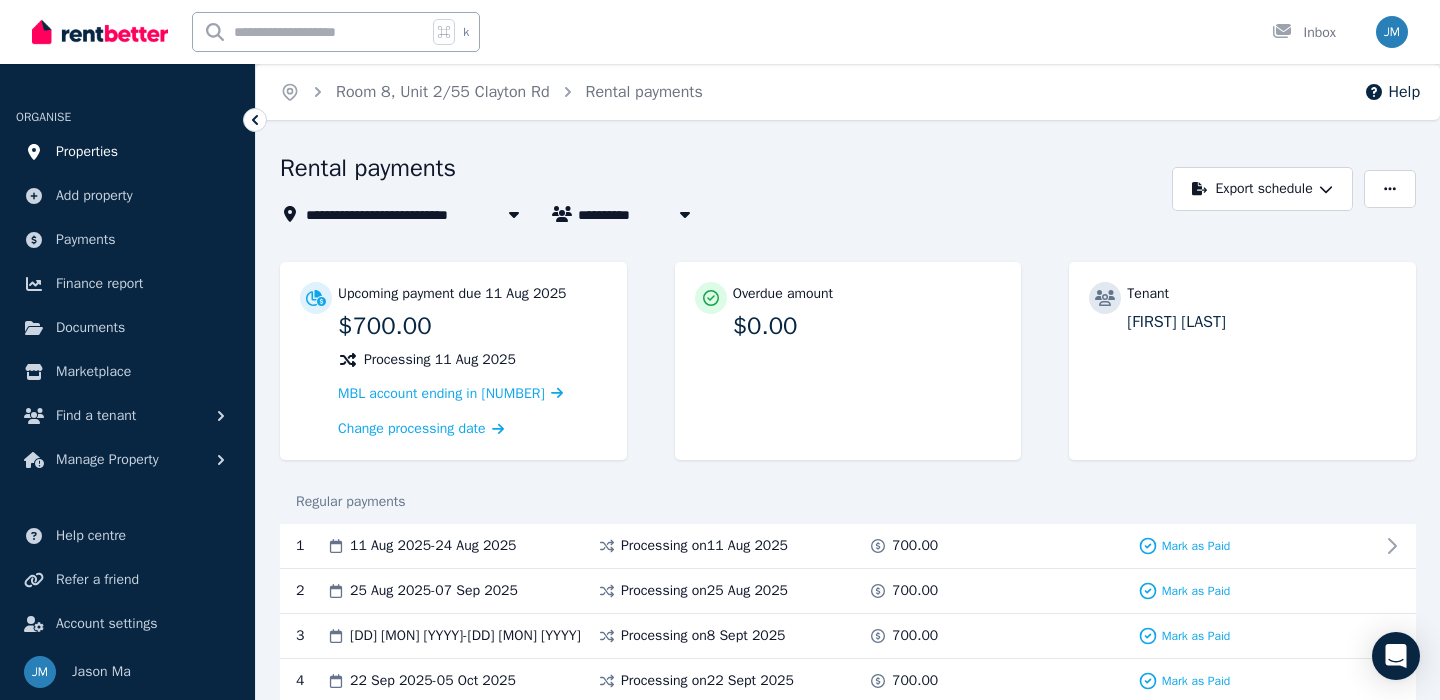 click on "Properties" at bounding box center (87, 152) 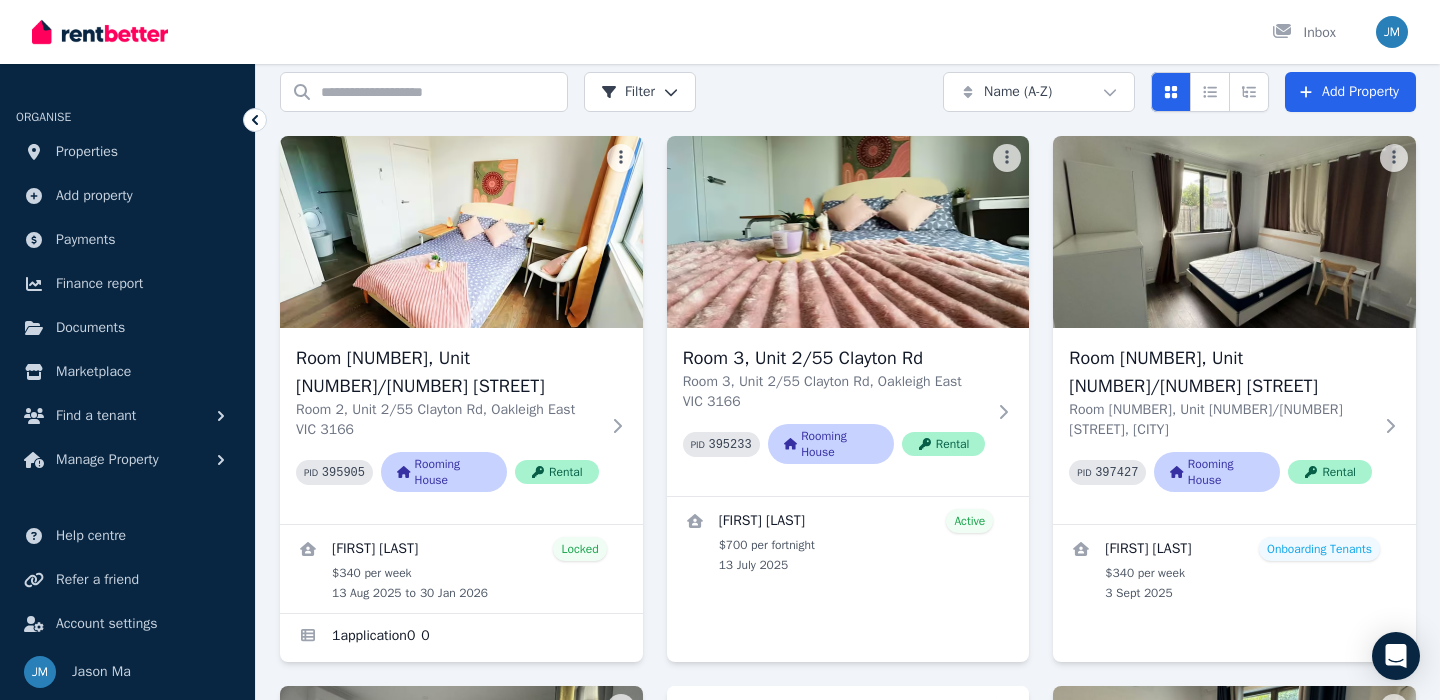 scroll, scrollTop: 56, scrollLeft: 0, axis: vertical 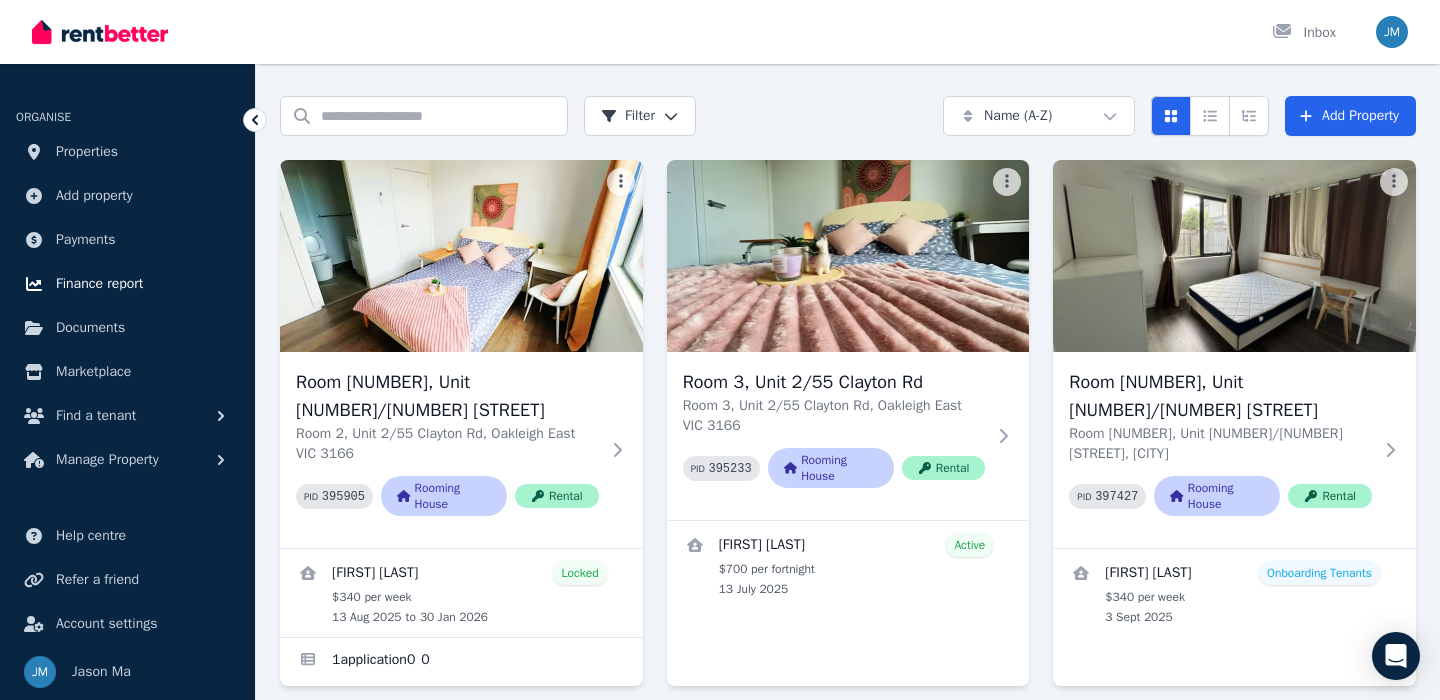 click on "Finance report" at bounding box center [99, 284] 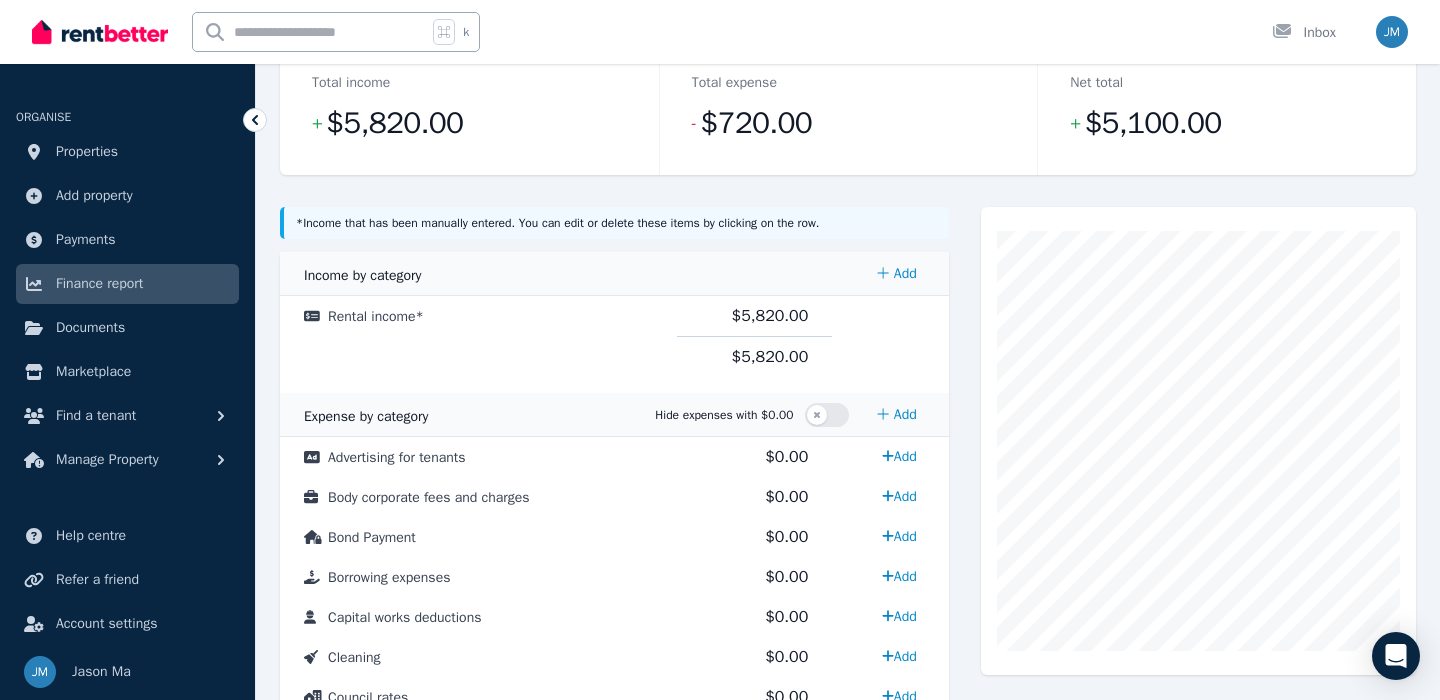 scroll, scrollTop: 0, scrollLeft: 0, axis: both 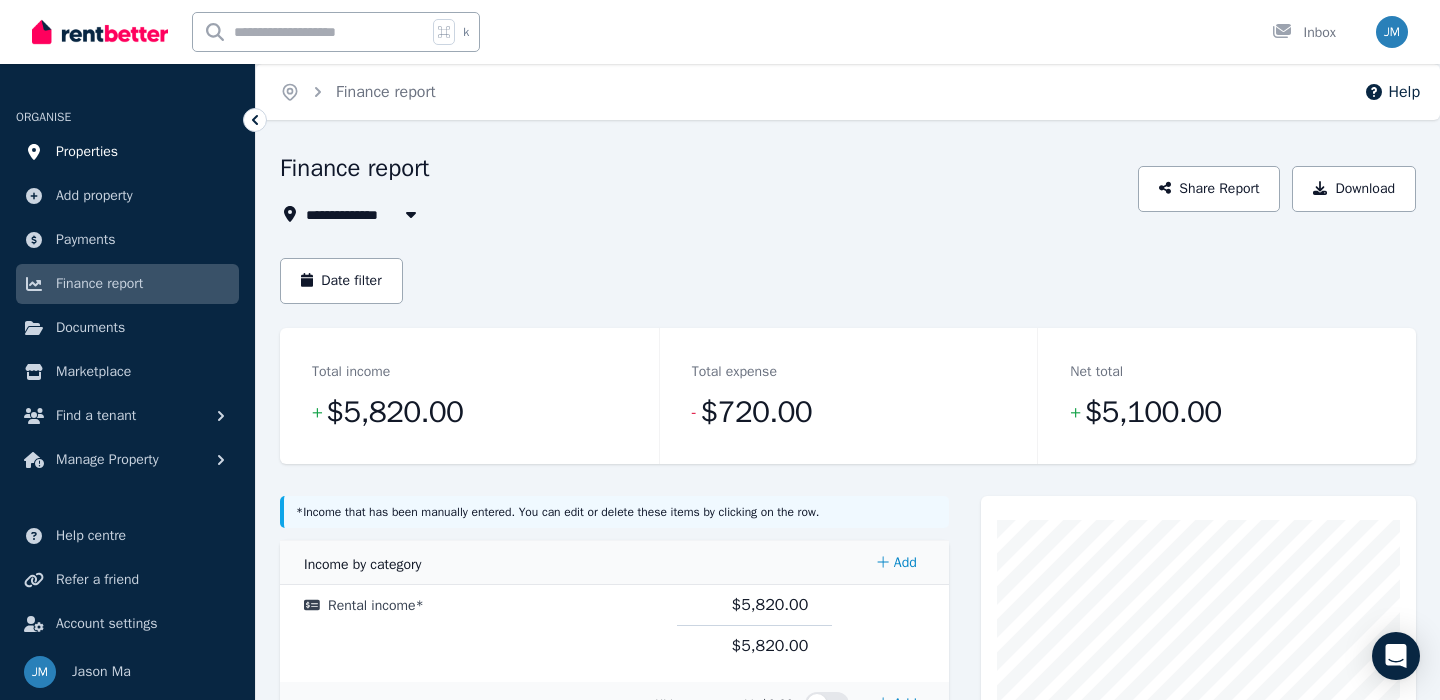 click on "Properties" at bounding box center [127, 152] 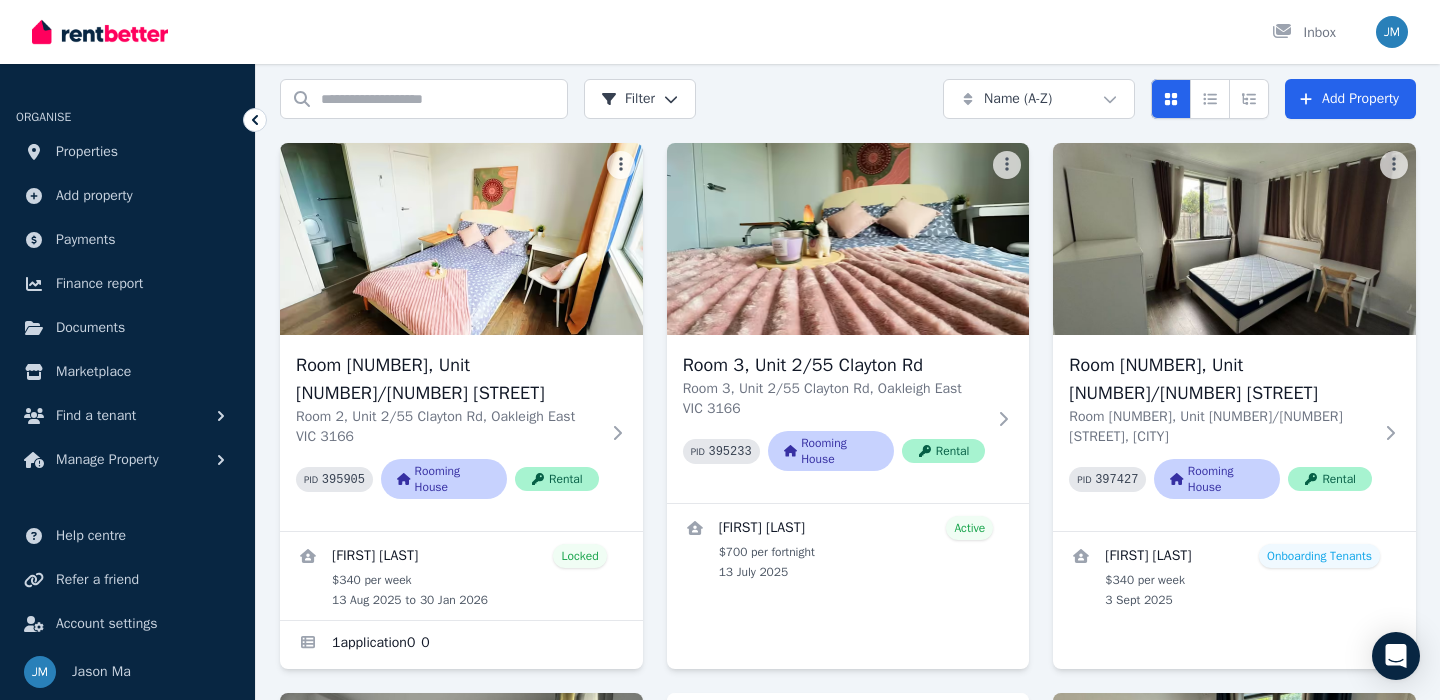 scroll, scrollTop: 15, scrollLeft: 0, axis: vertical 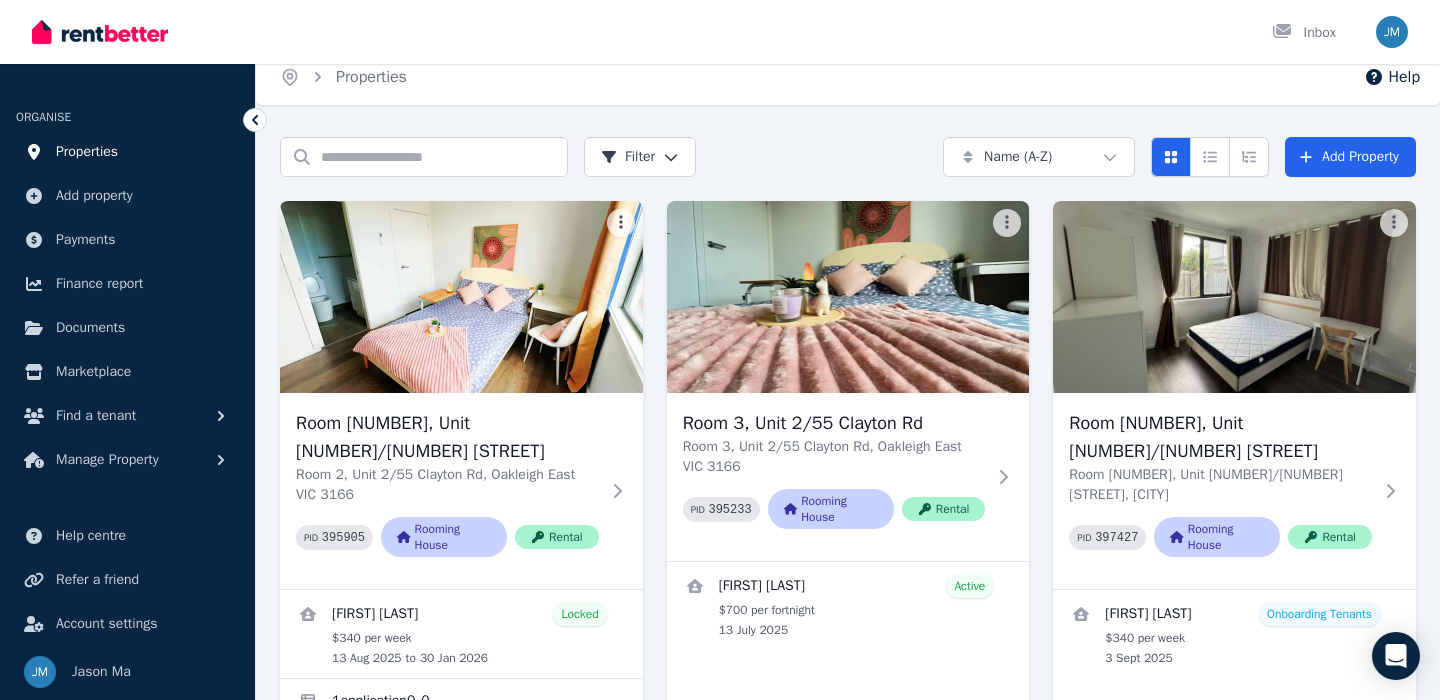 click on "Properties" at bounding box center [87, 152] 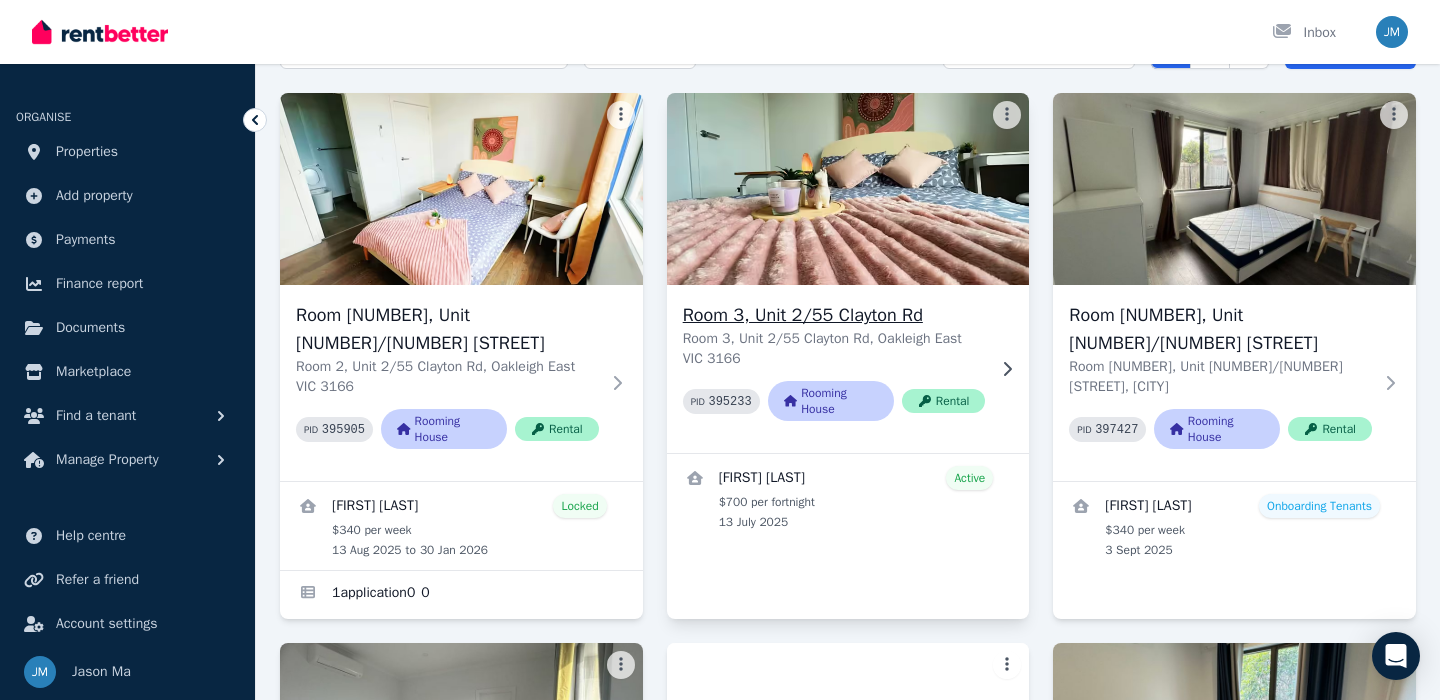 scroll, scrollTop: 63, scrollLeft: 0, axis: vertical 